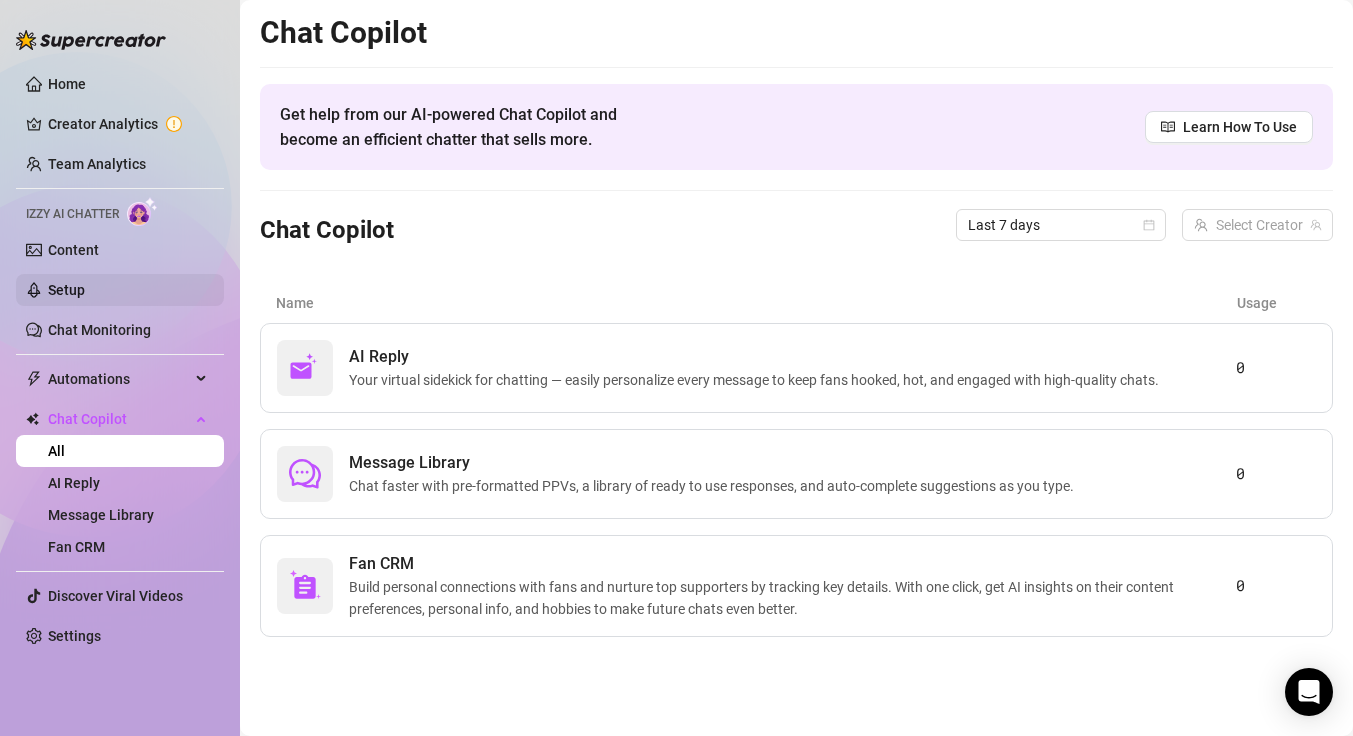 scroll, scrollTop: 0, scrollLeft: 0, axis: both 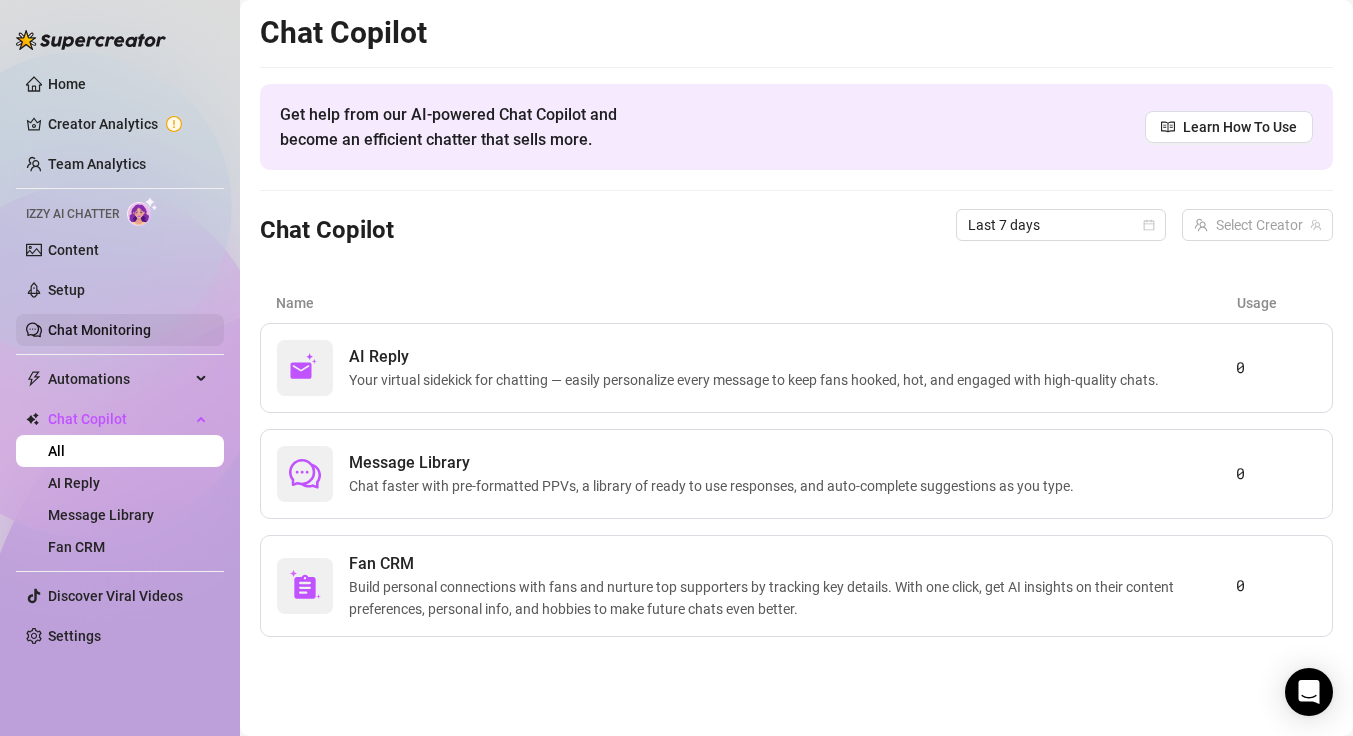 click on "Chat Monitoring" at bounding box center [99, 330] 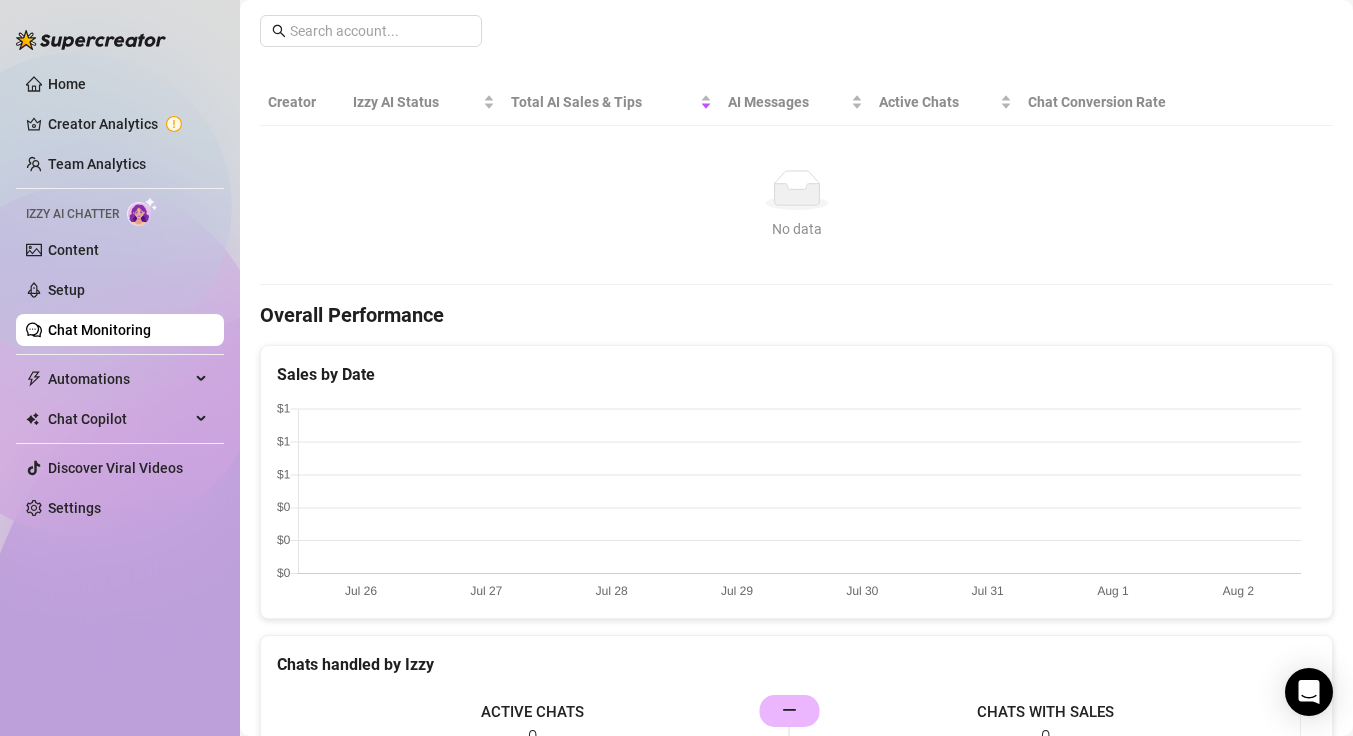 scroll, scrollTop: 0, scrollLeft: 0, axis: both 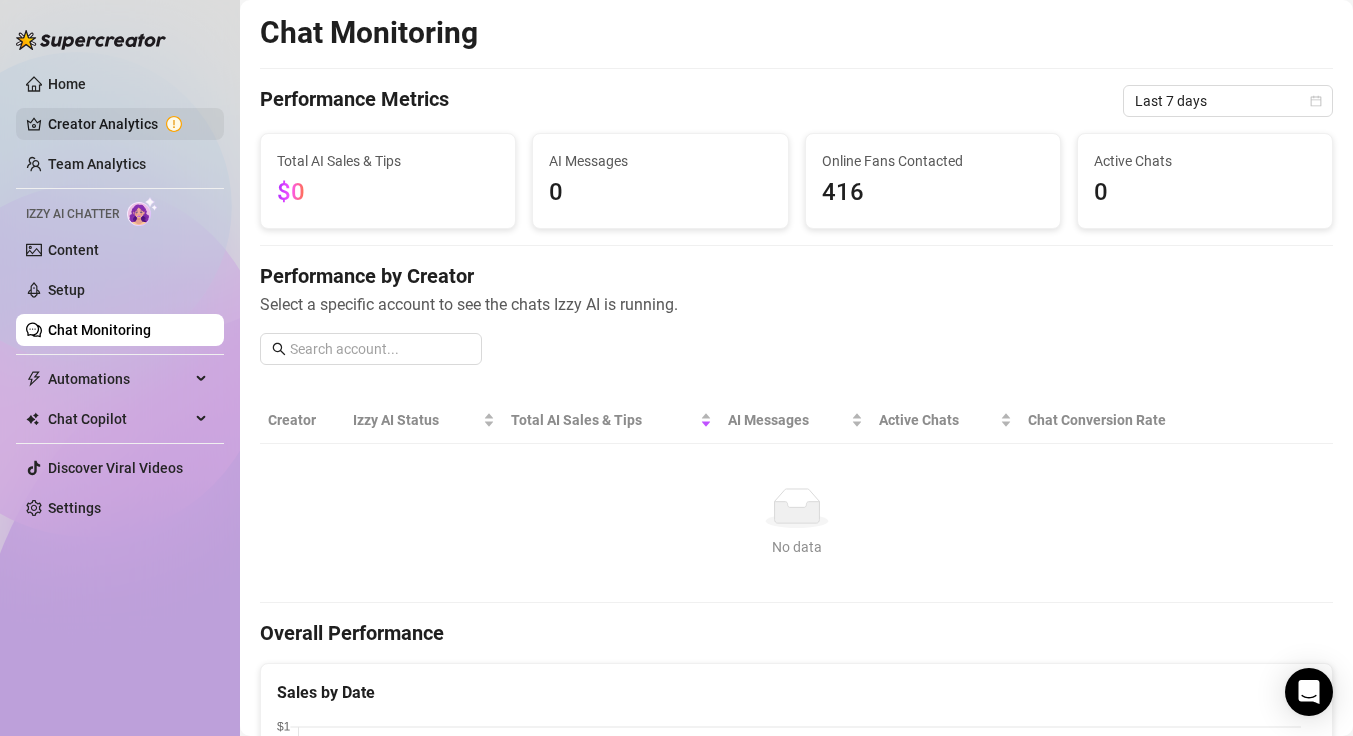 click on "Creator Analytics" at bounding box center [128, 124] 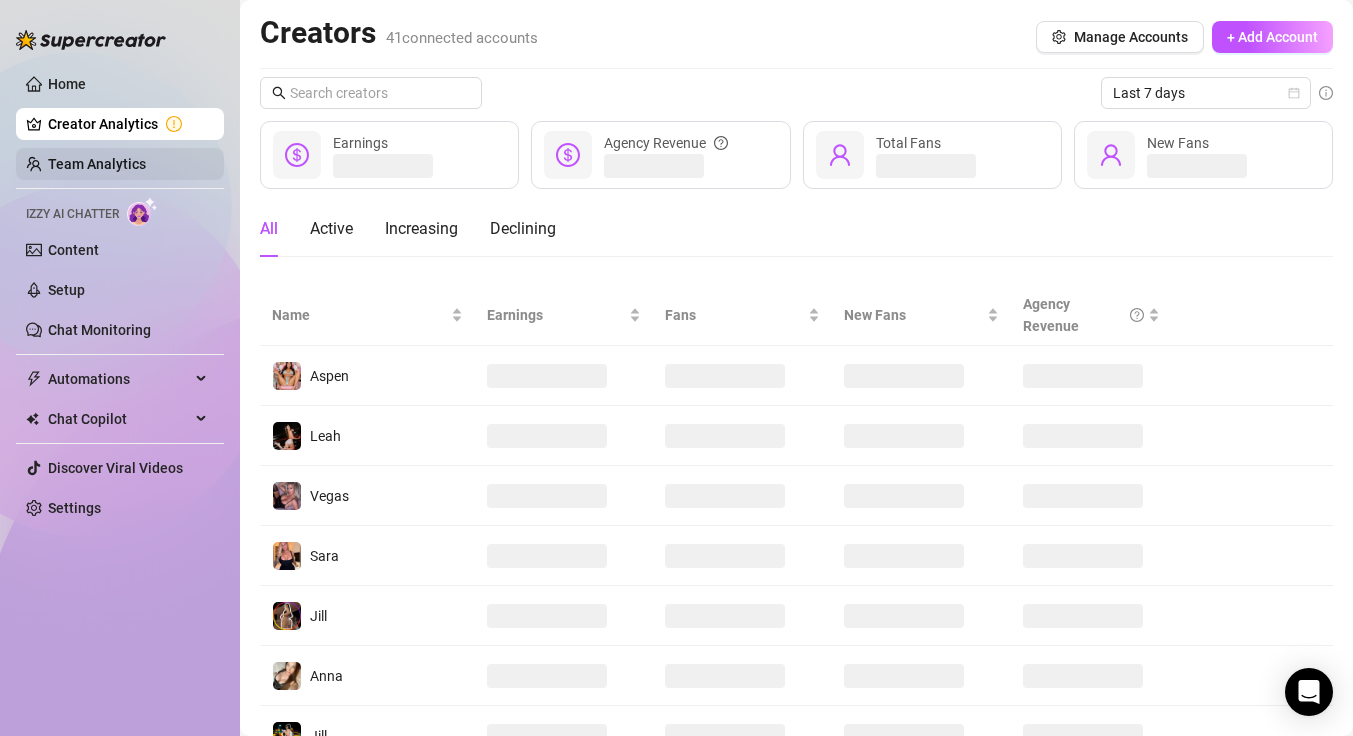 click on "Team Analytics" at bounding box center [97, 164] 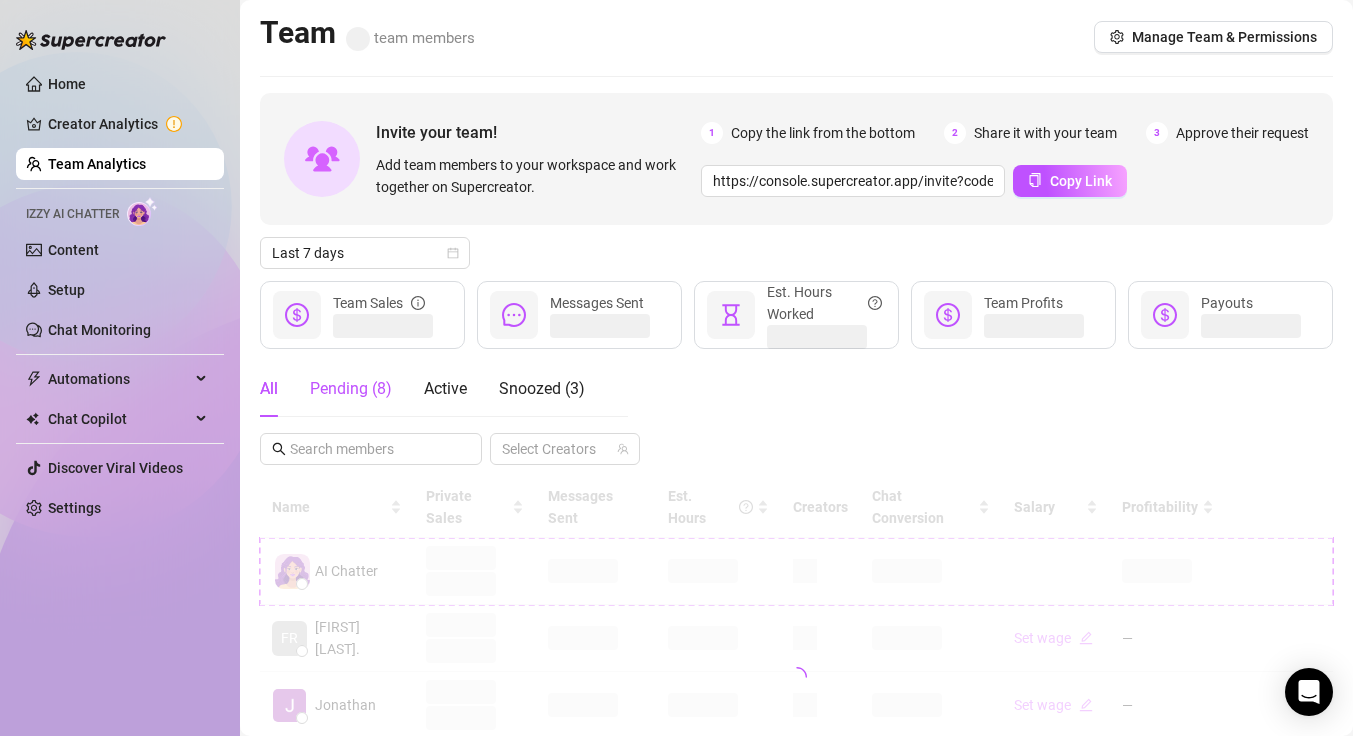 click on "Pending ( 8 )" at bounding box center [351, 389] 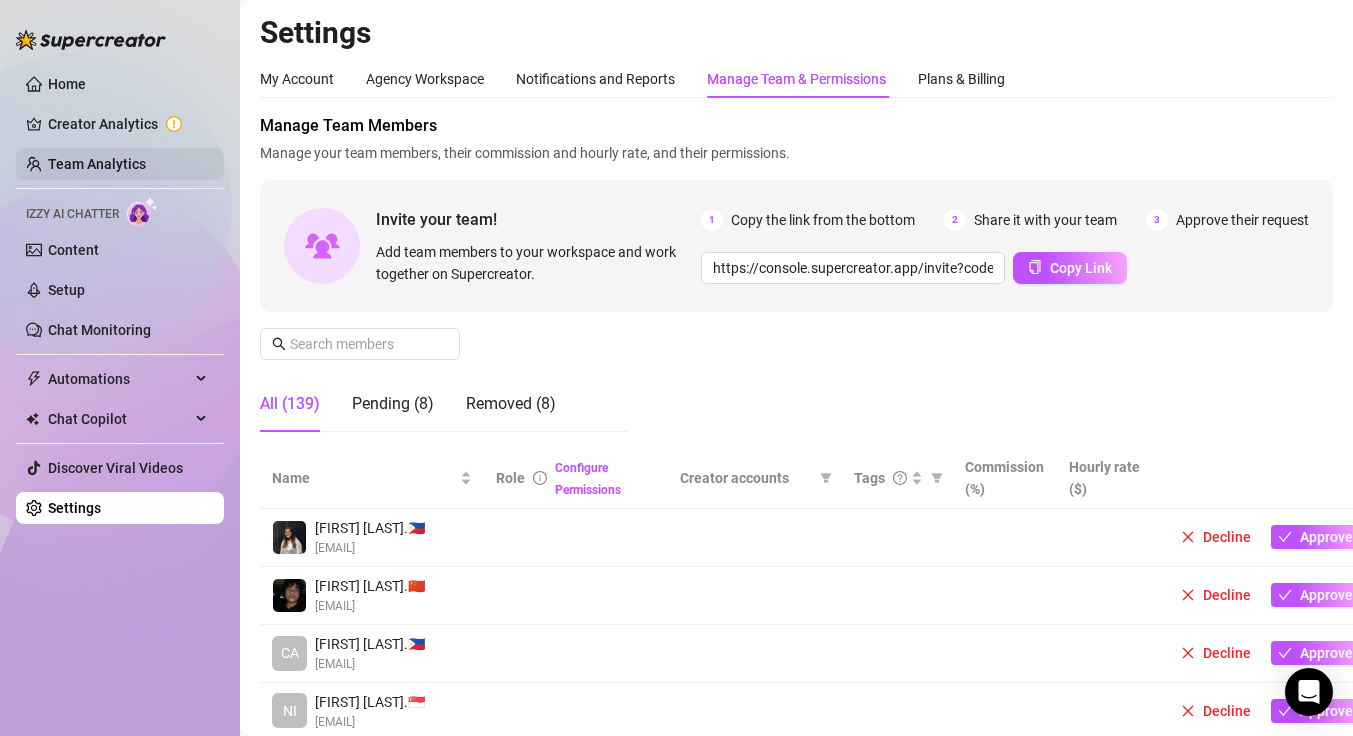click on "Team Analytics" at bounding box center [97, 164] 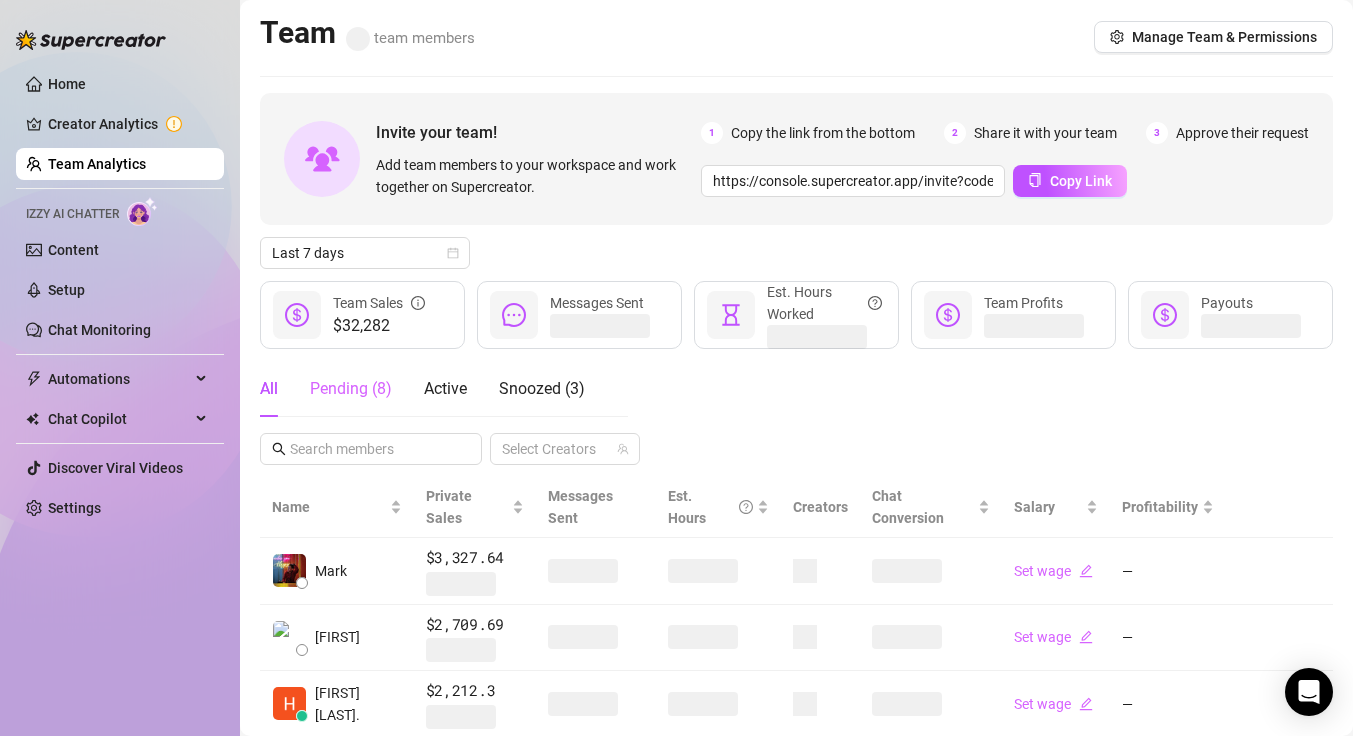click on "Pending ( 8 )" at bounding box center (351, 389) 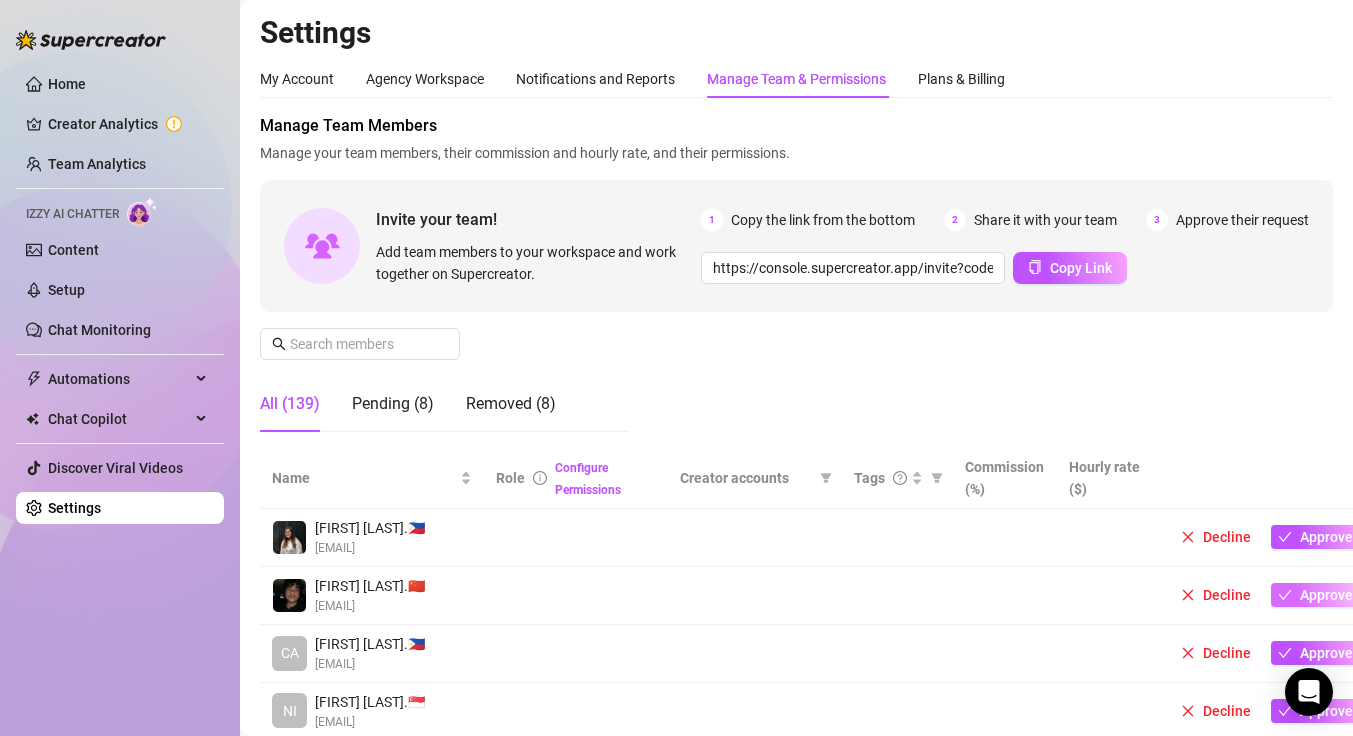 click on "Approve" at bounding box center [1315, 595] 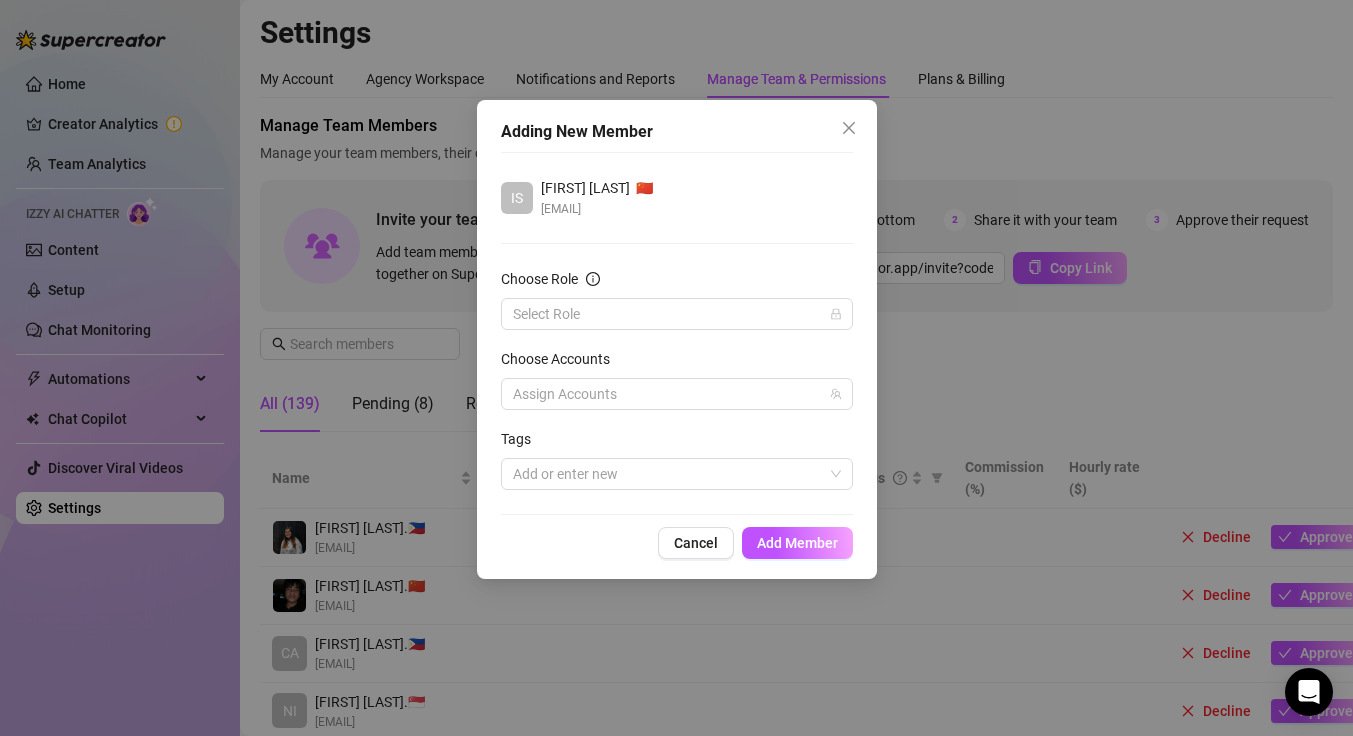 click on "Add Member" at bounding box center (797, 543) 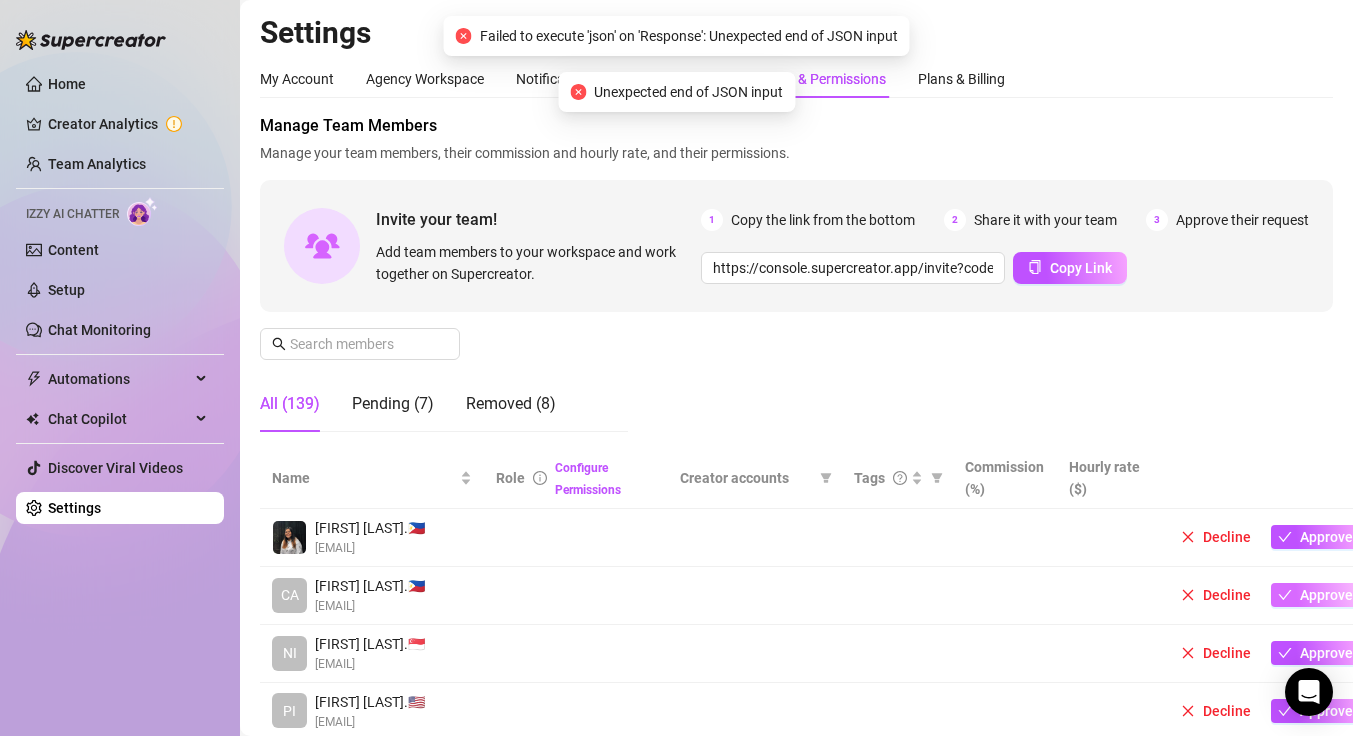 click 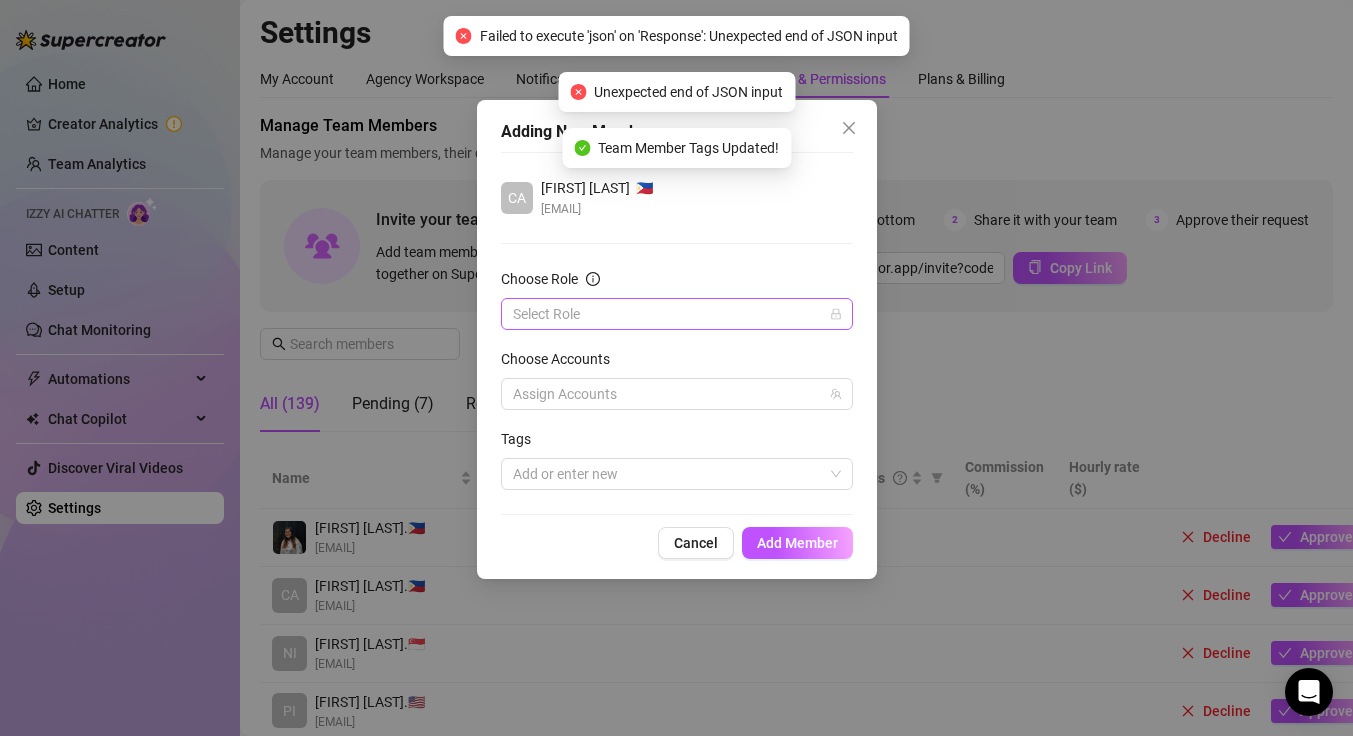 click on "Choose Role" at bounding box center [668, 314] 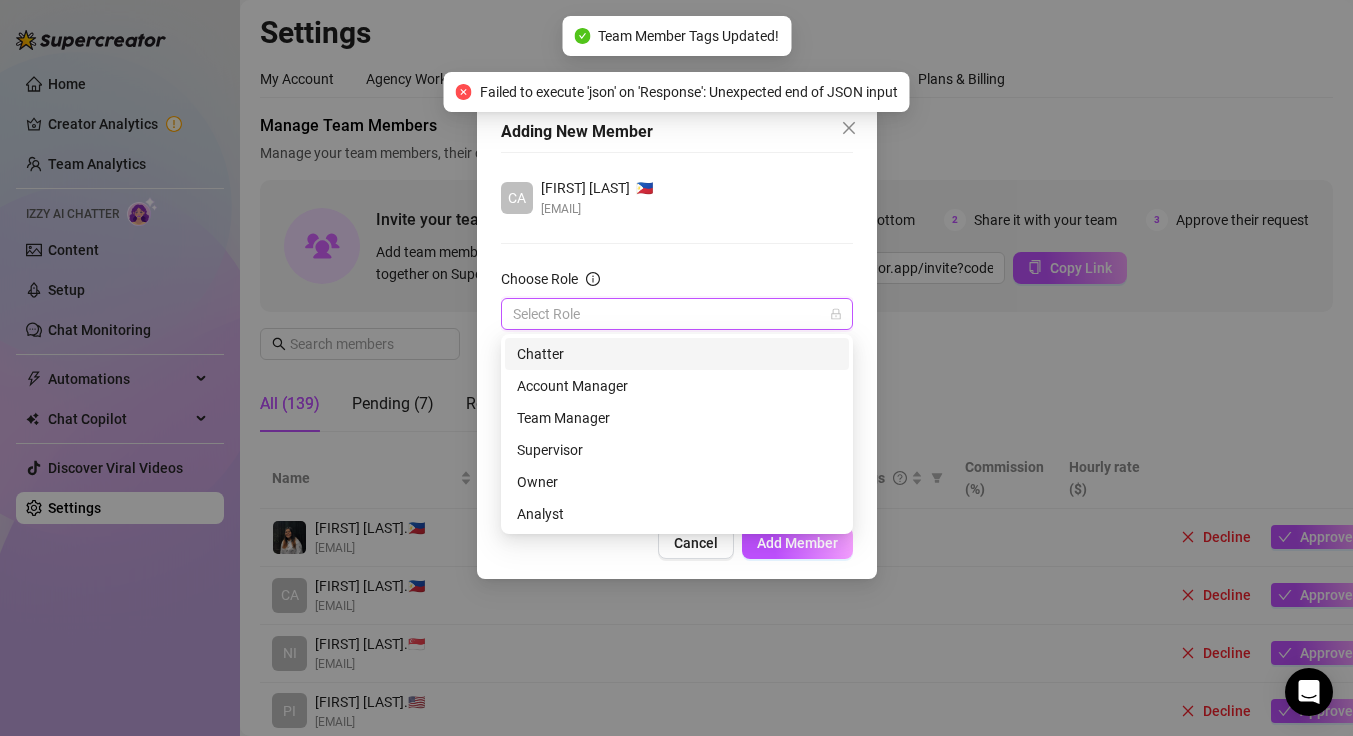 click on "Chatter" at bounding box center [677, 354] 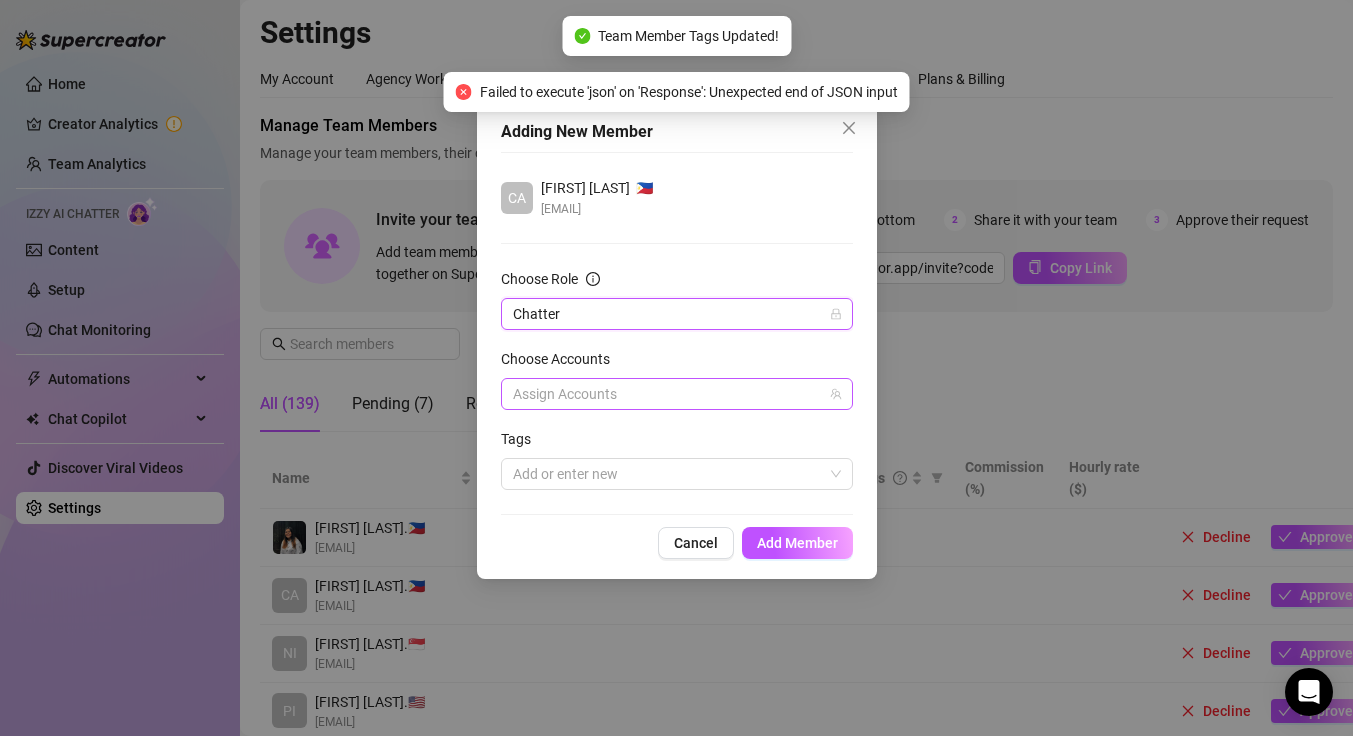 click at bounding box center [666, 394] 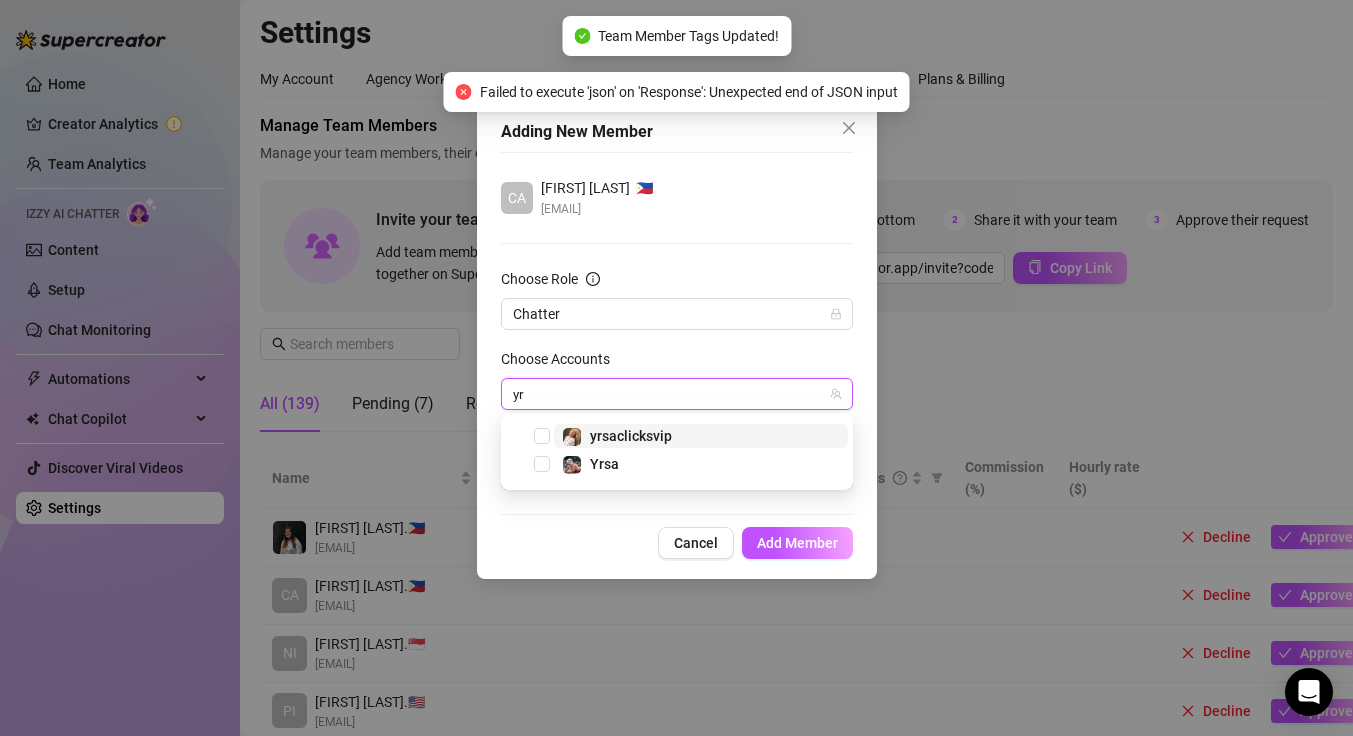 type on "yrs" 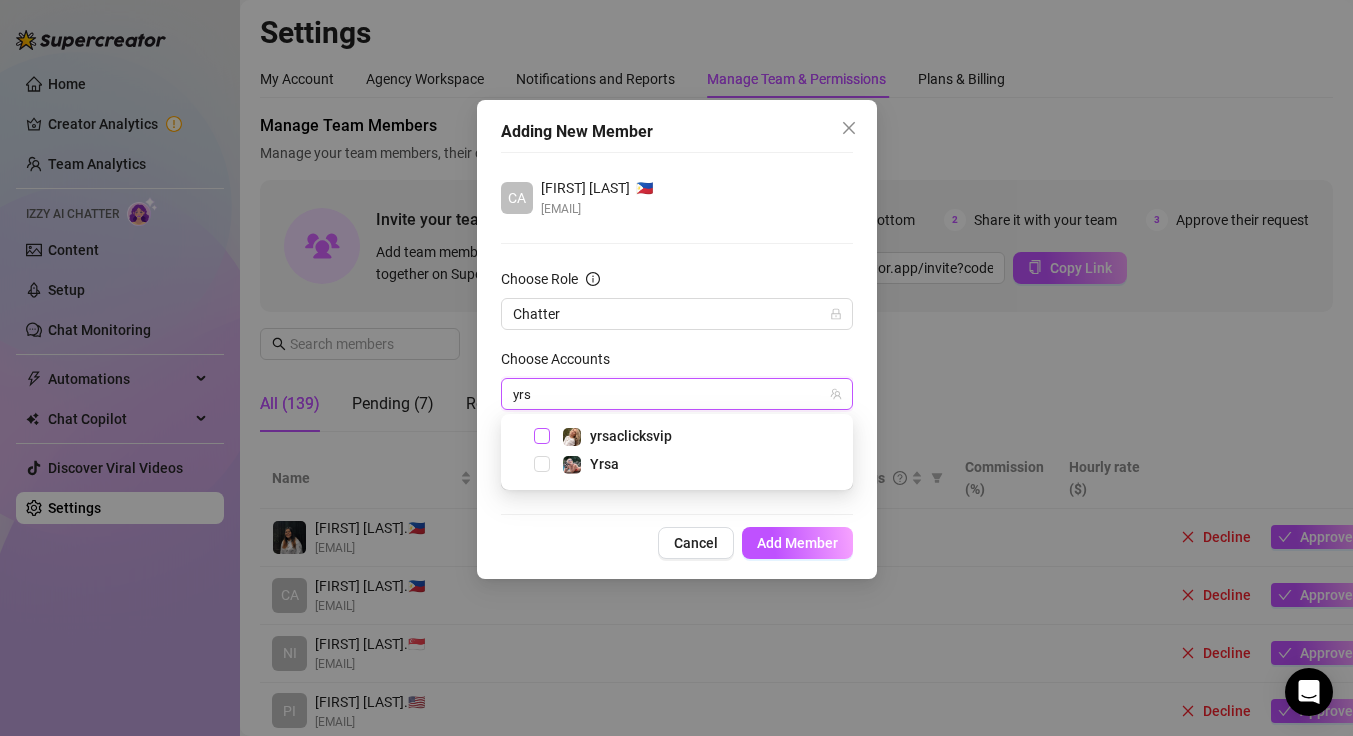 click at bounding box center [542, 436] 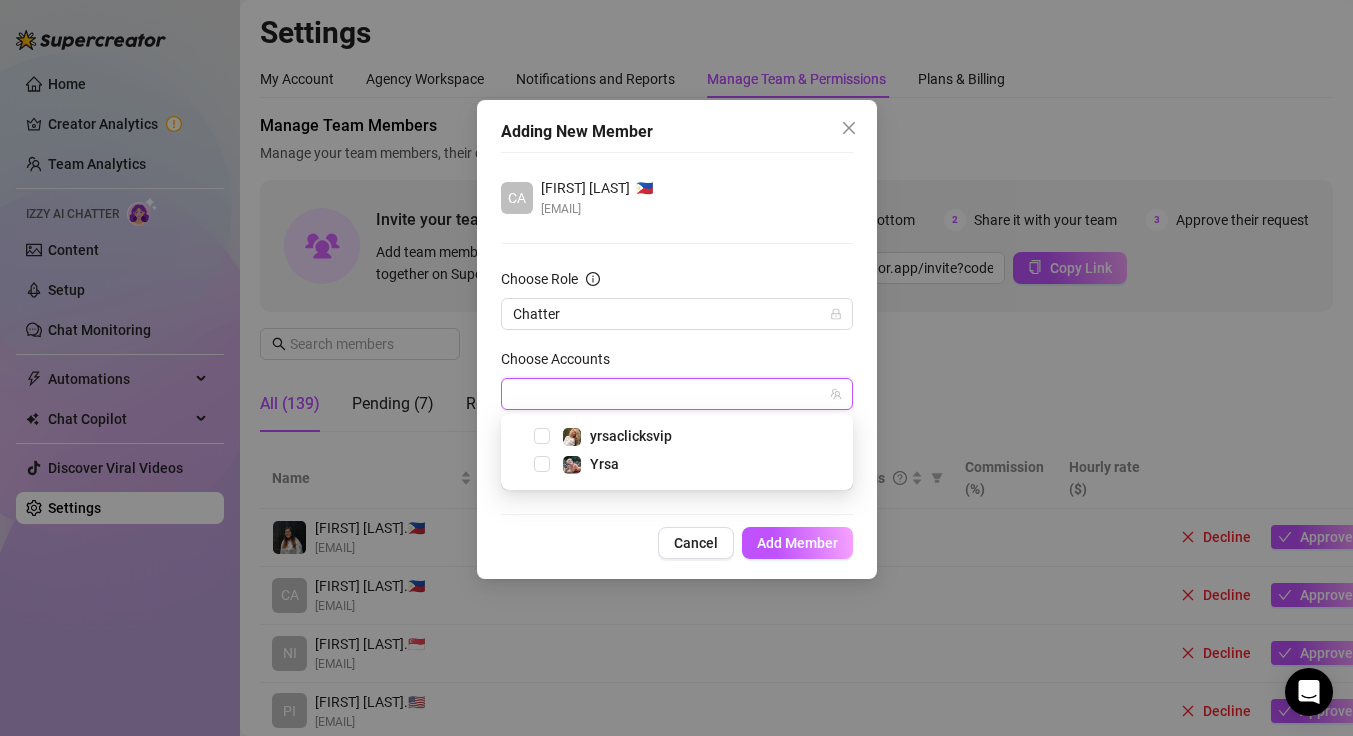 click on "Choose Role  Chatter Choose Accounts yrs   Tags   Add or enter new" at bounding box center [677, 379] 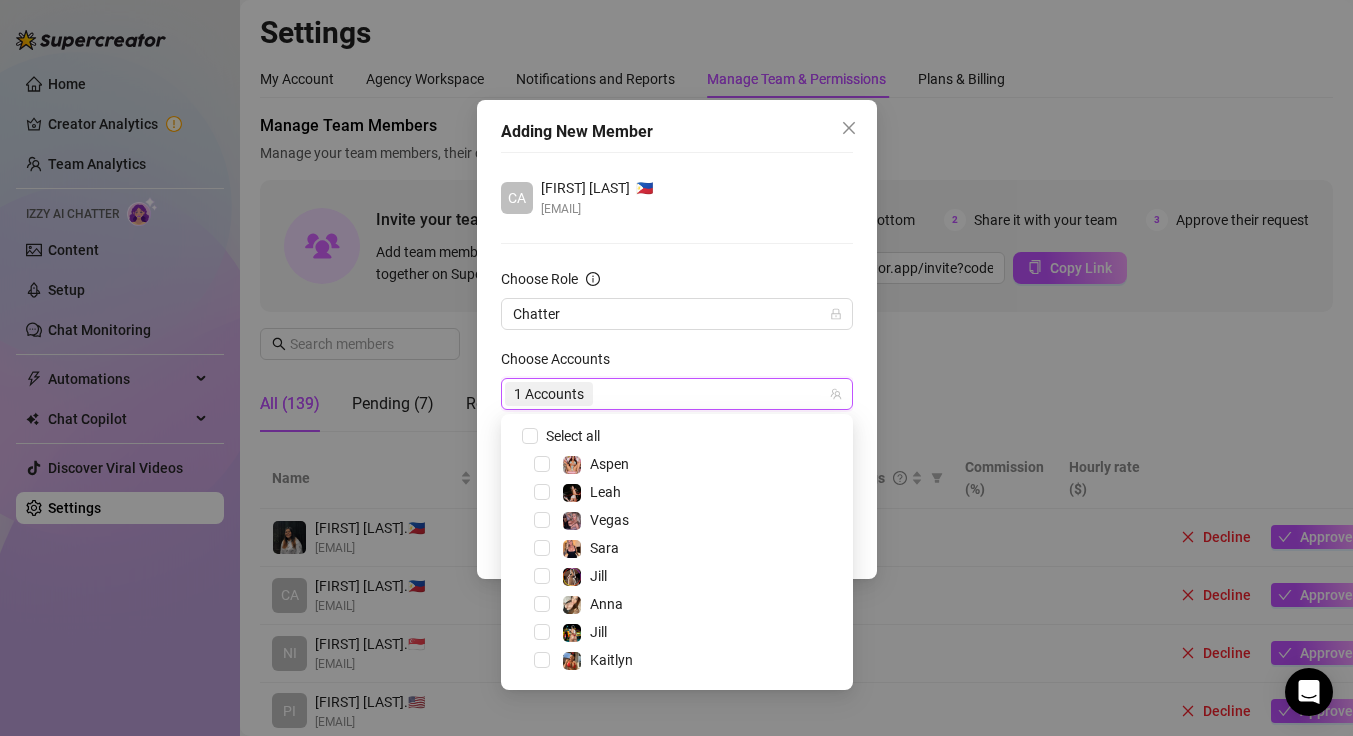 click on "Choose Accounts" at bounding box center (677, 363) 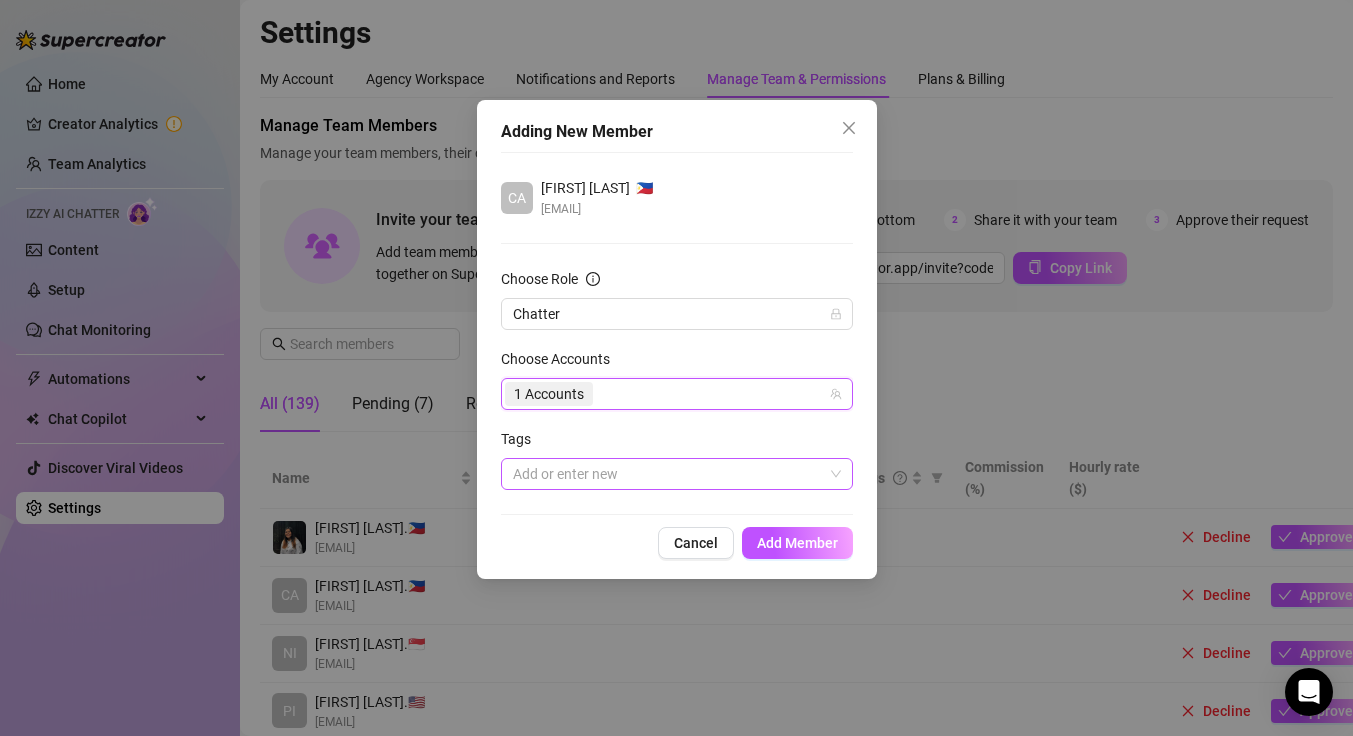 click at bounding box center (666, 474) 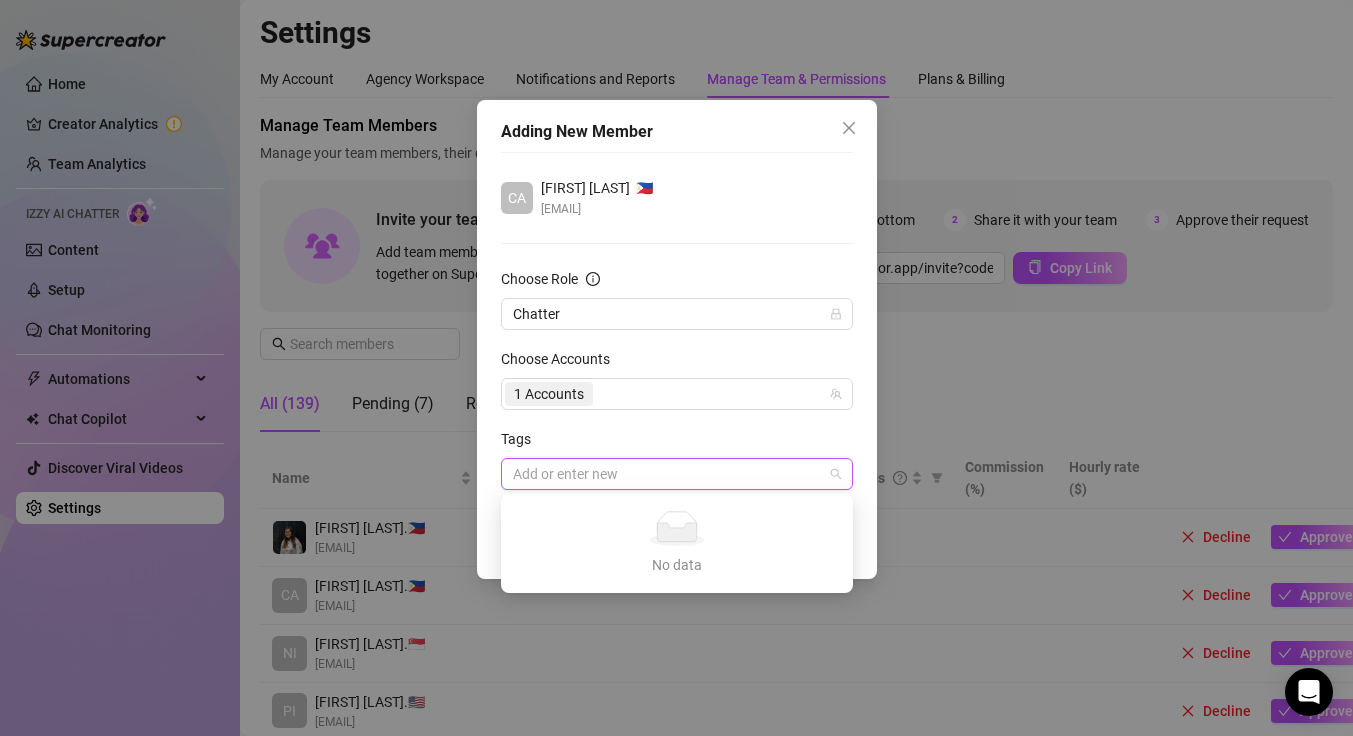 click at bounding box center [666, 474] 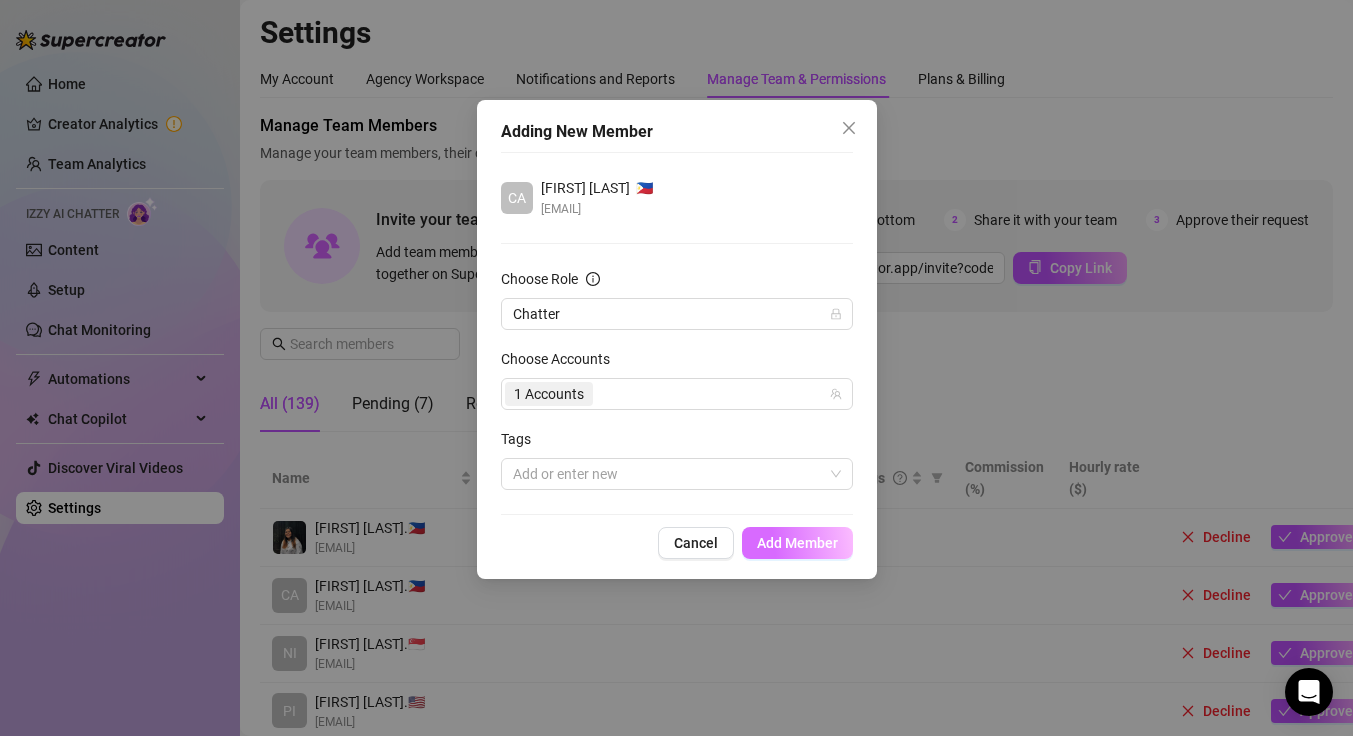 click on "Add Member" at bounding box center (797, 543) 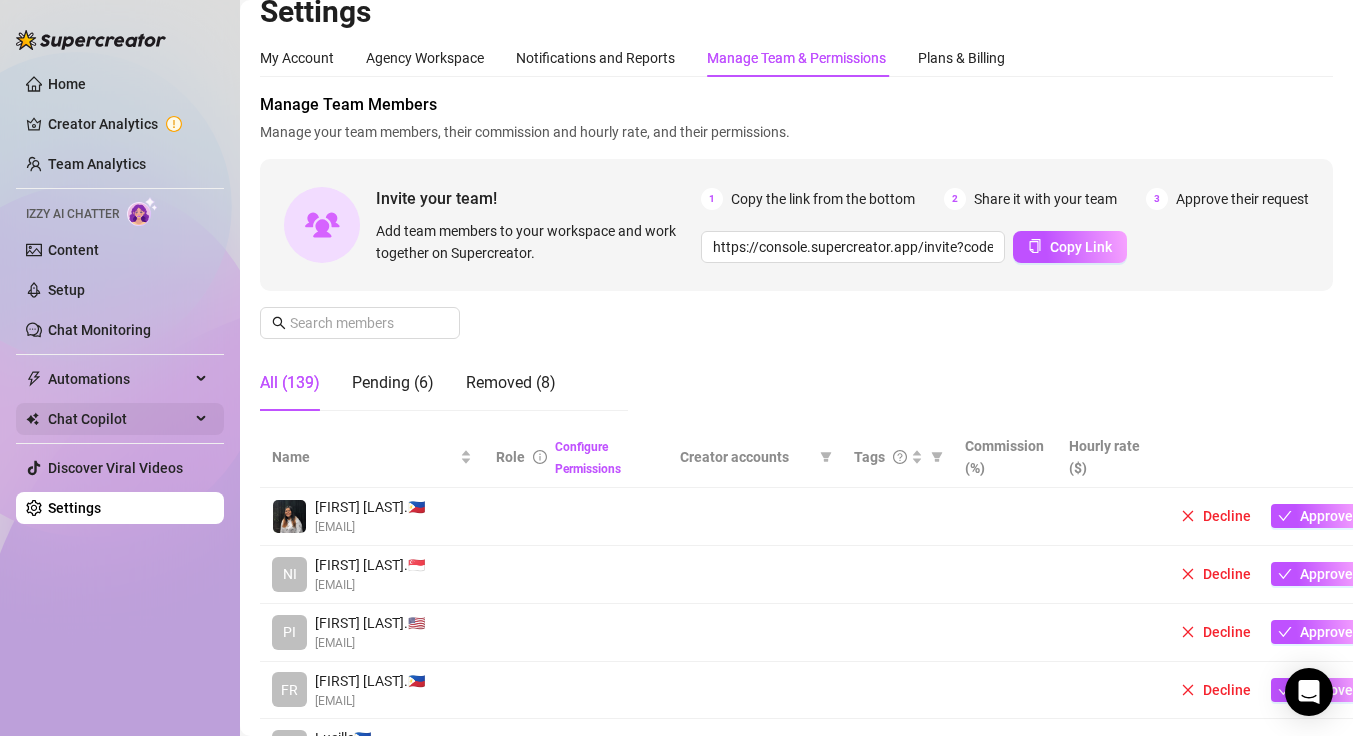 scroll, scrollTop: 0, scrollLeft: 0, axis: both 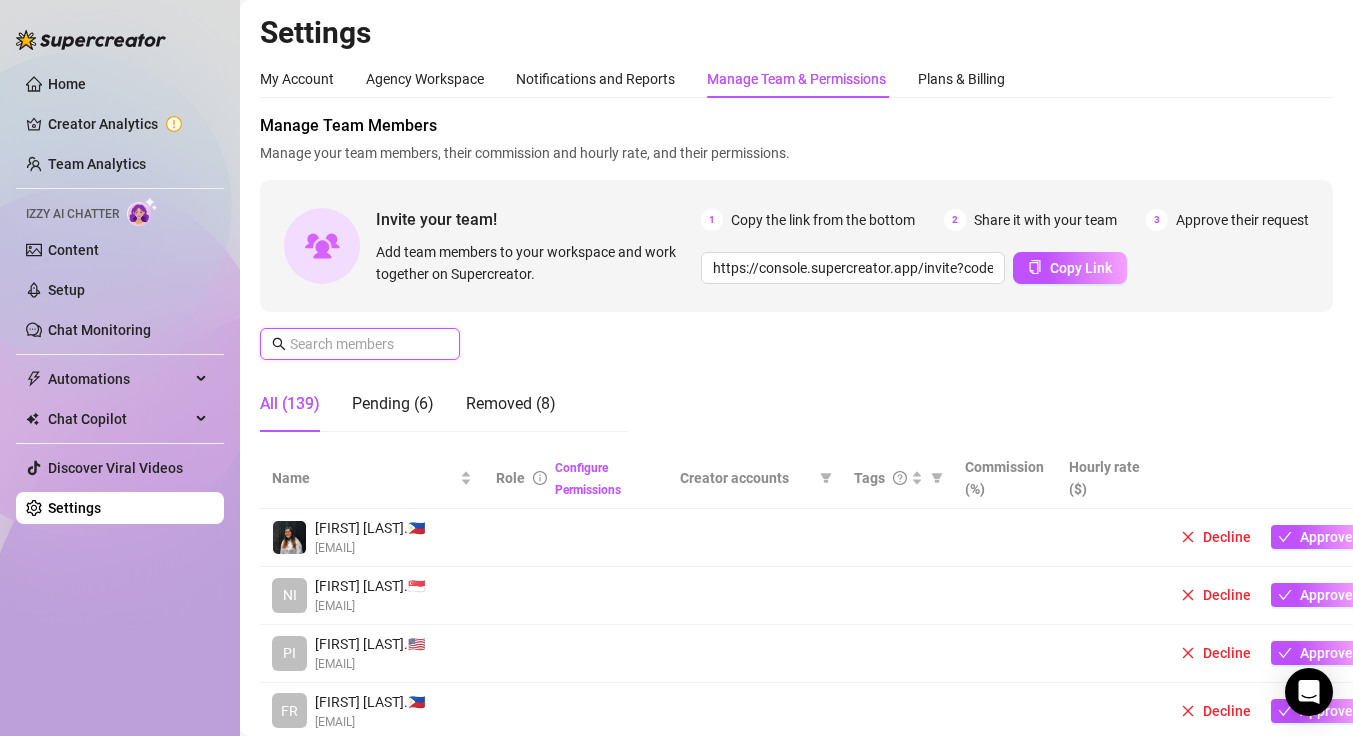 click at bounding box center (361, 344) 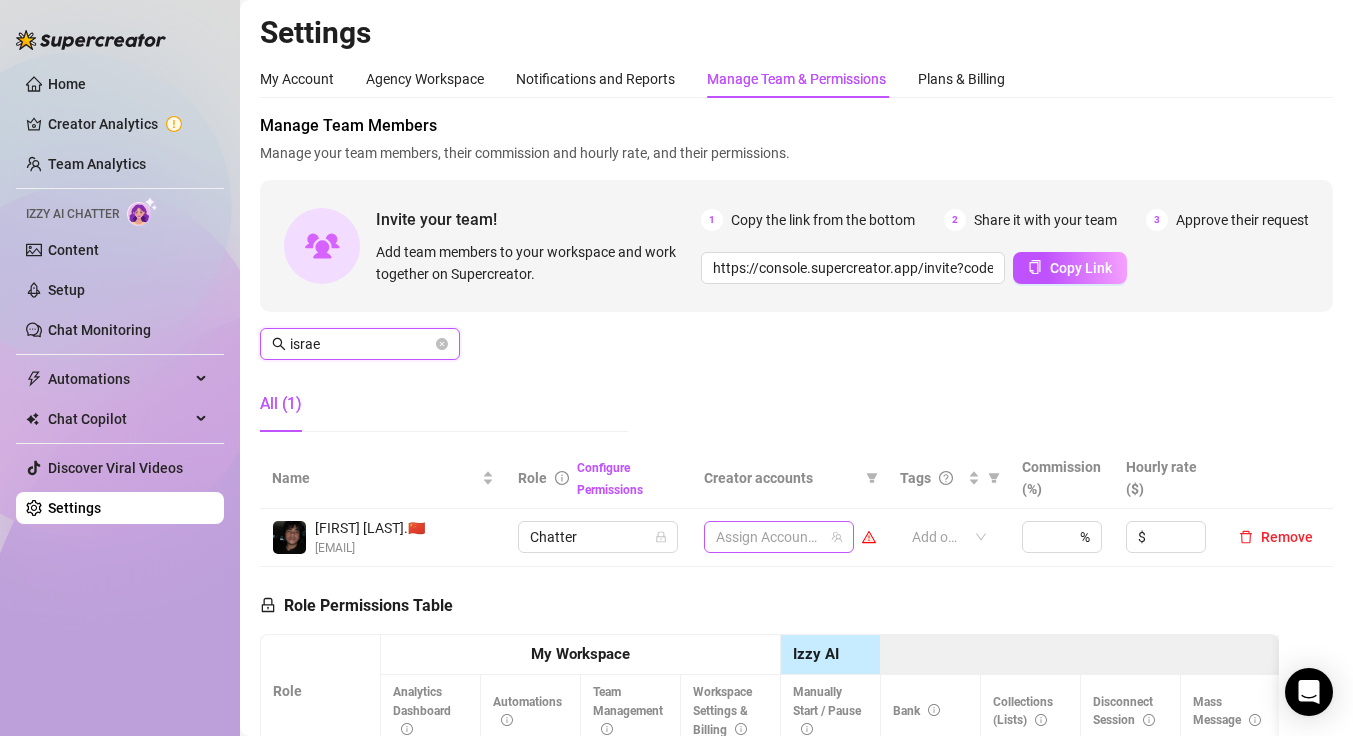 click at bounding box center [768, 537] 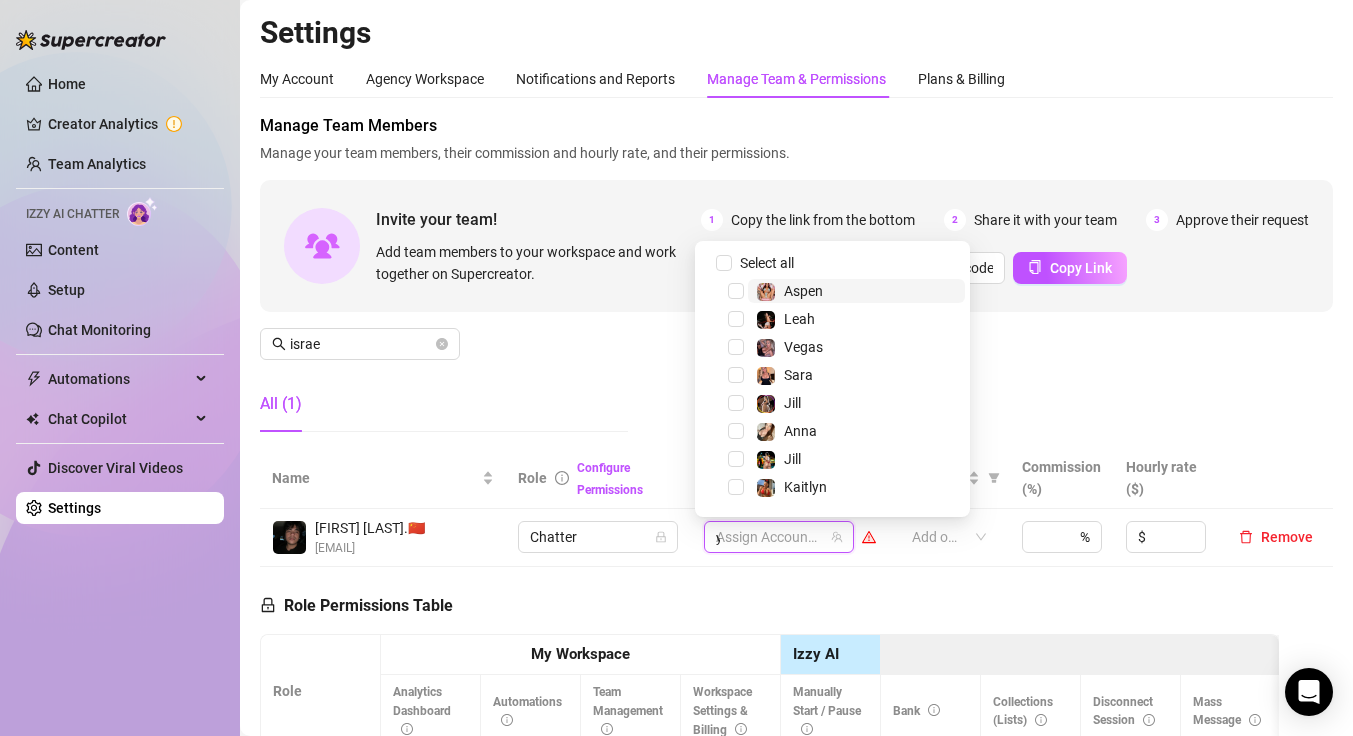 type on "yr" 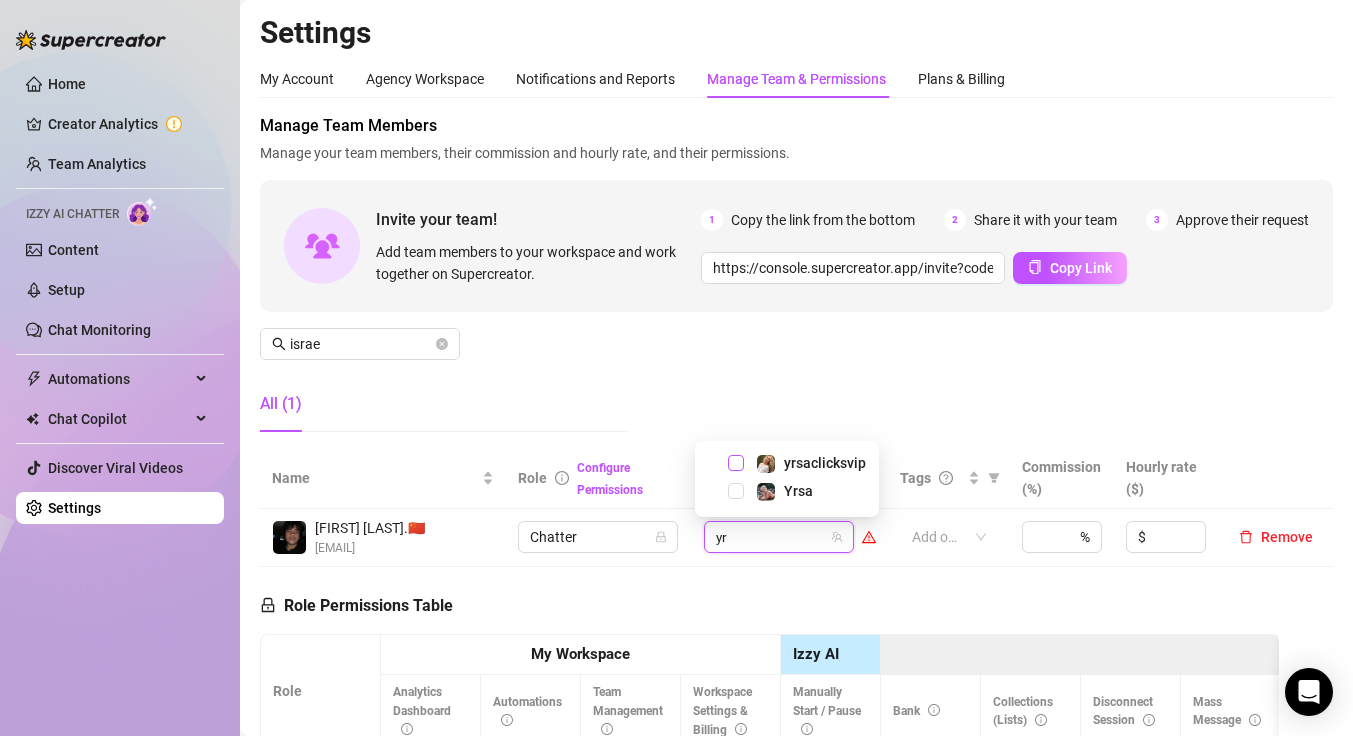 click at bounding box center [736, 463] 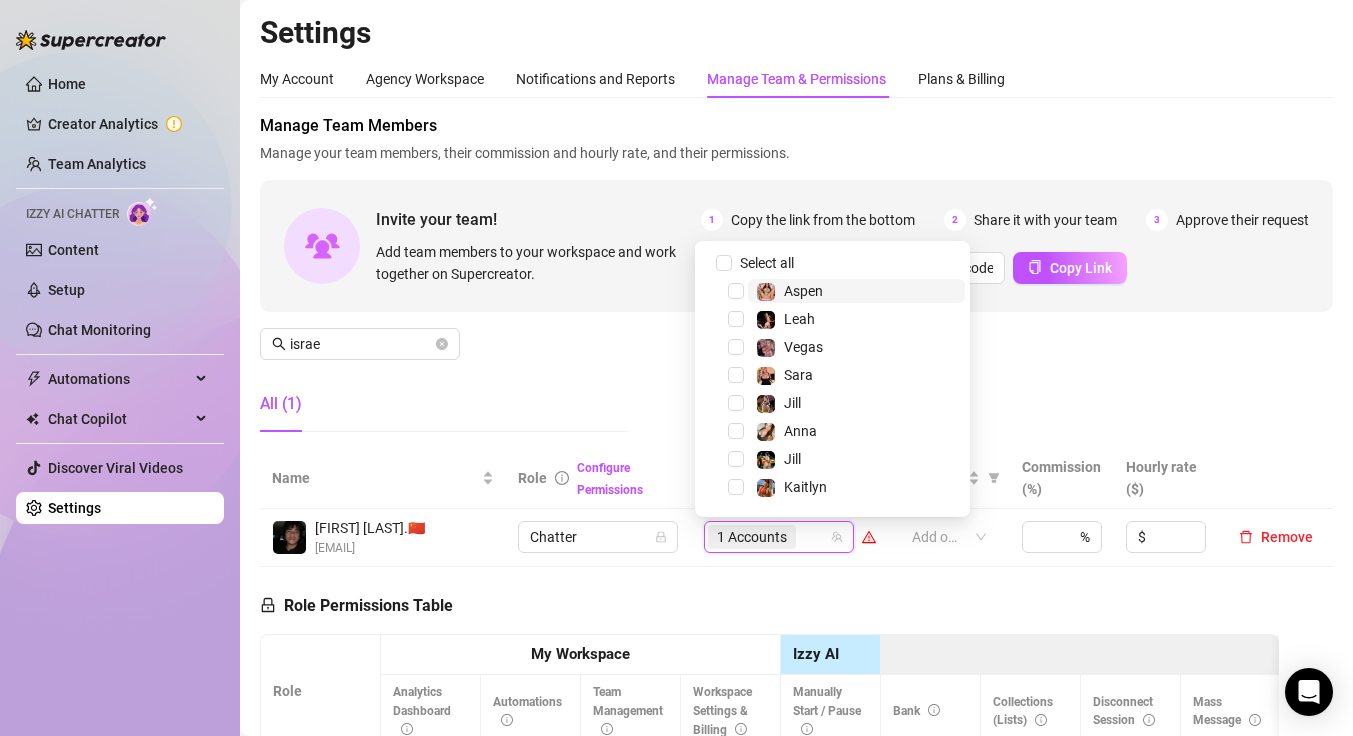 click on "Role Permissions Table Role My Workspace Izzy AI OnlyFans Side Menu OnlyFans Chat Page OnlyFans Account Settings OnlyFans Statements Page Analytics Dashboard Automations Team Management Workspace Settings & Billing Manually Start / Pause Bank Collections (Lists) Disconnect Session Mass Message Mass Message Stats My Profile Notifications Your Cards Posts Promotions Queue Referrals Release Forms Statistics Story & Highlights Streaming Vault Chats Chat - Add New Media Account Fans and following General (Display) Messaging Notifications Privacy and safety Profile Social Media Story Streaming Subscription price and bundles Tracking Links Statements (Earnings) Chargebacks Earnings Statistics Payout Requests Referrals                                                                                     Chatter Account Manager Team Manager Supervisor Owner Analyst" at bounding box center [769, 841] 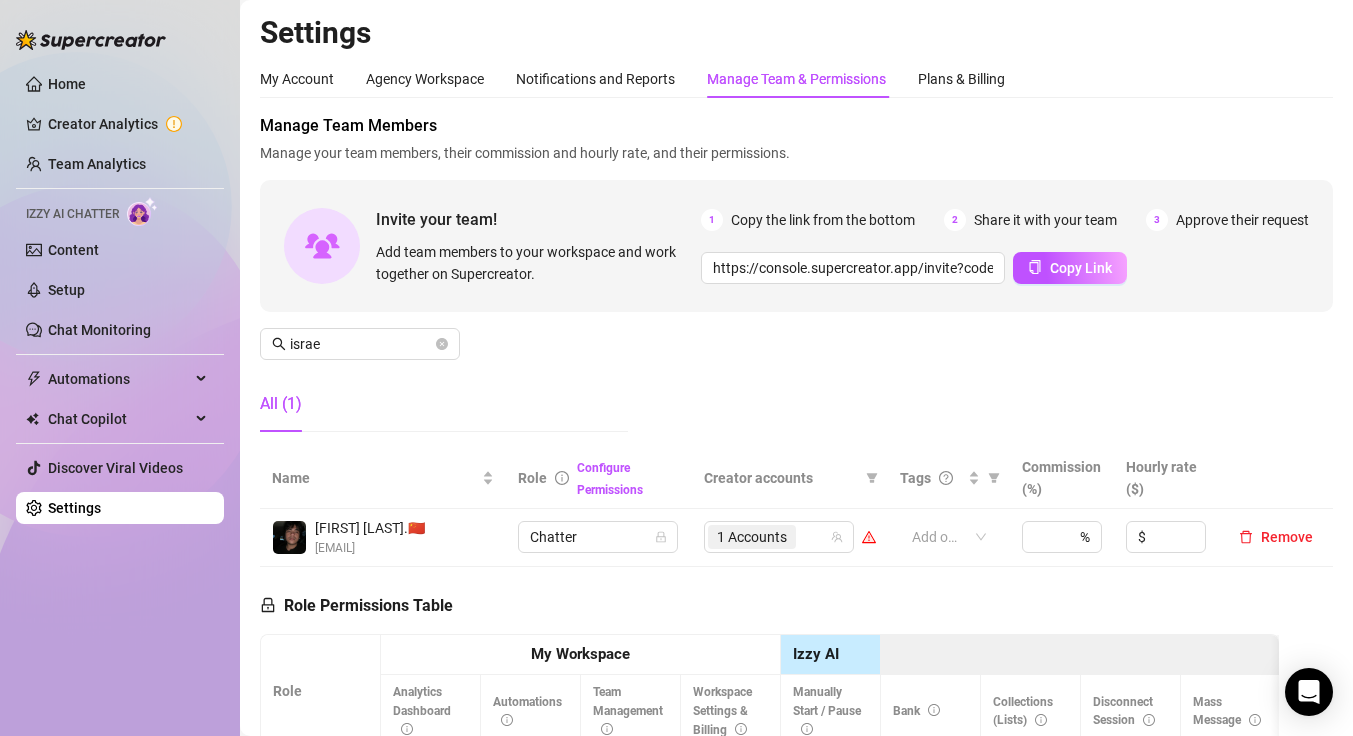click on "Role Permissions Table Role My Workspace Izzy AI OnlyFans Side Menu OnlyFans Chat Page OnlyFans Account Settings OnlyFans Statements Page Analytics Dashboard Automations Team Management Workspace Settings & Billing Manually Start / Pause Bank Collections (Lists) Disconnect Session Mass Message Mass Message Stats My Profile Notifications Your Cards Posts Promotions Queue Referrals Release Forms Statistics Story & Highlights Streaming Vault Chats Chat - Add New Media Account Fans and following General (Display) Messaging Notifications Privacy and safety Profile Social Media Story Streaming Subscription price and bundles Tracking Links Statements (Earnings) Chargebacks Earnings Statistics Payout Requests Referrals                                                                                     Chatter Account Manager Team Manager Supervisor Owner Analyst" at bounding box center (769, 841) 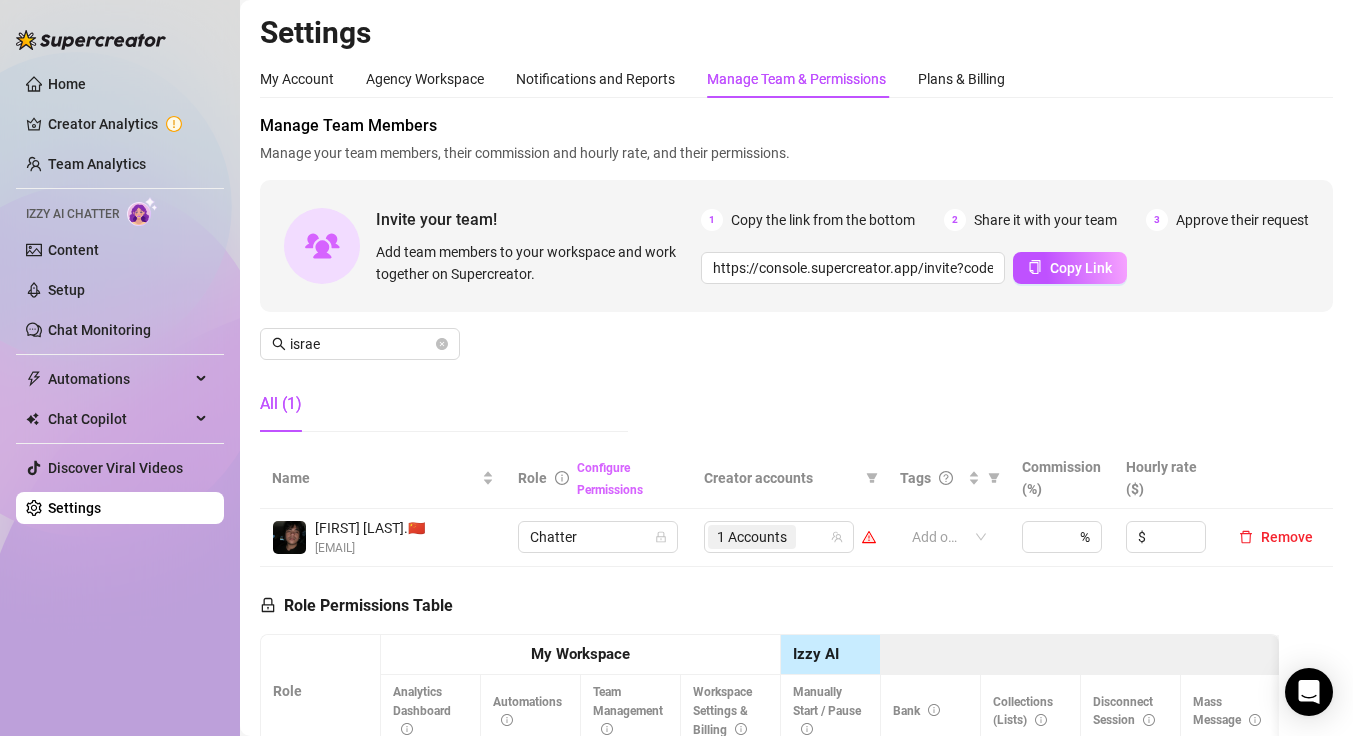 click on "Configure Permissions" at bounding box center (610, 479) 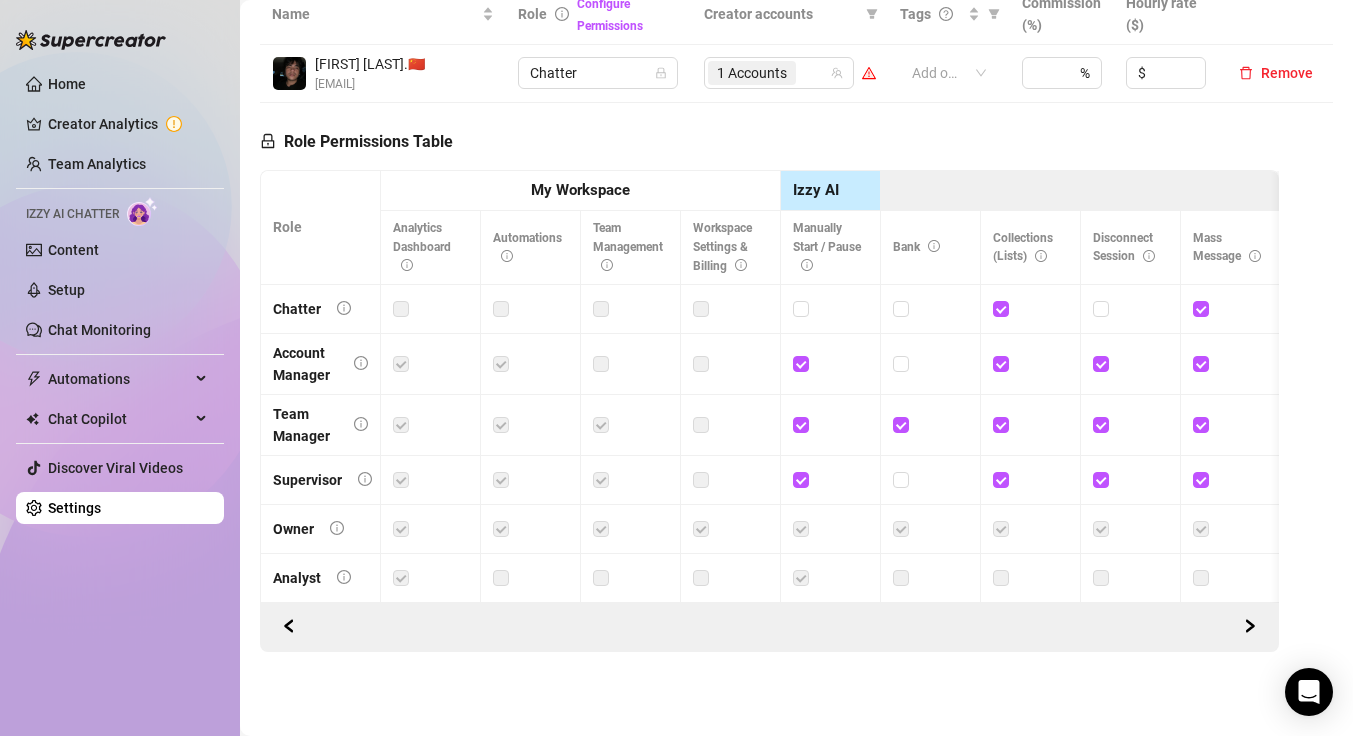 scroll, scrollTop: 0, scrollLeft: 0, axis: both 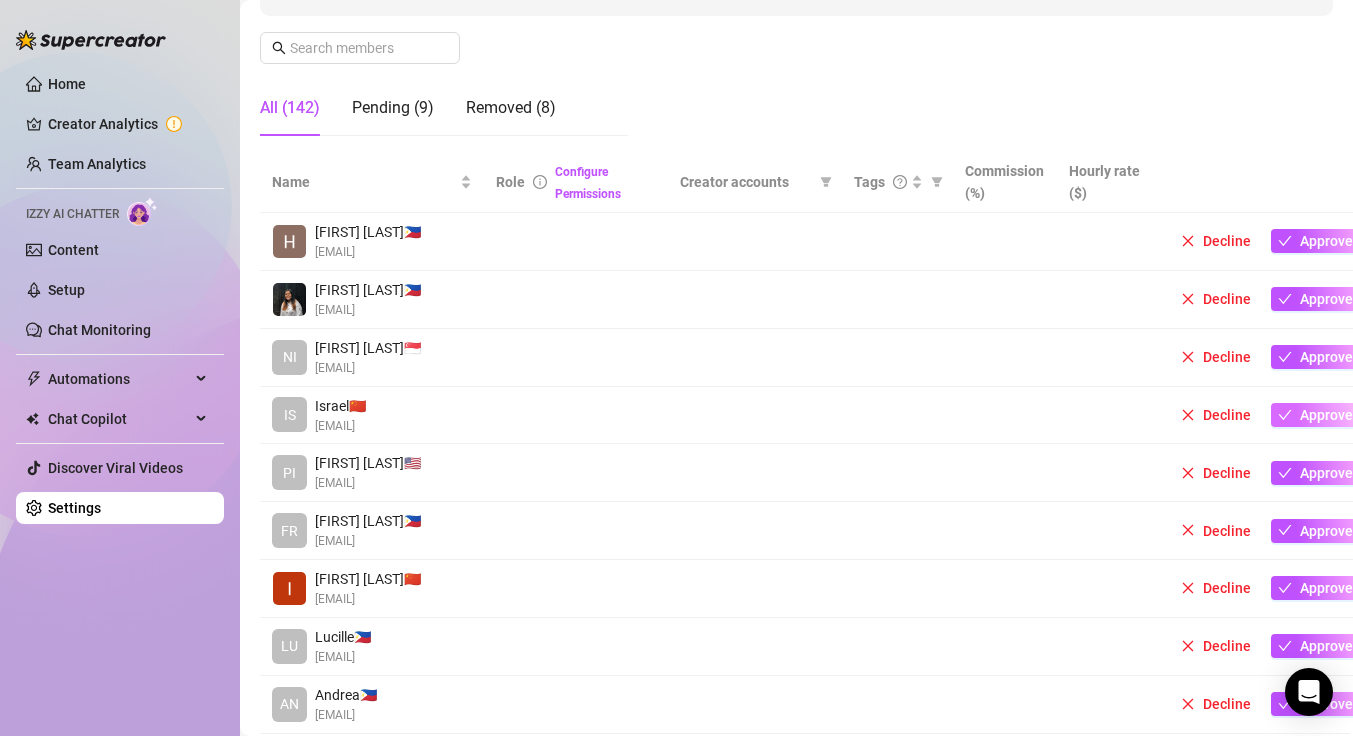 click on "Approve" at bounding box center [1326, 415] 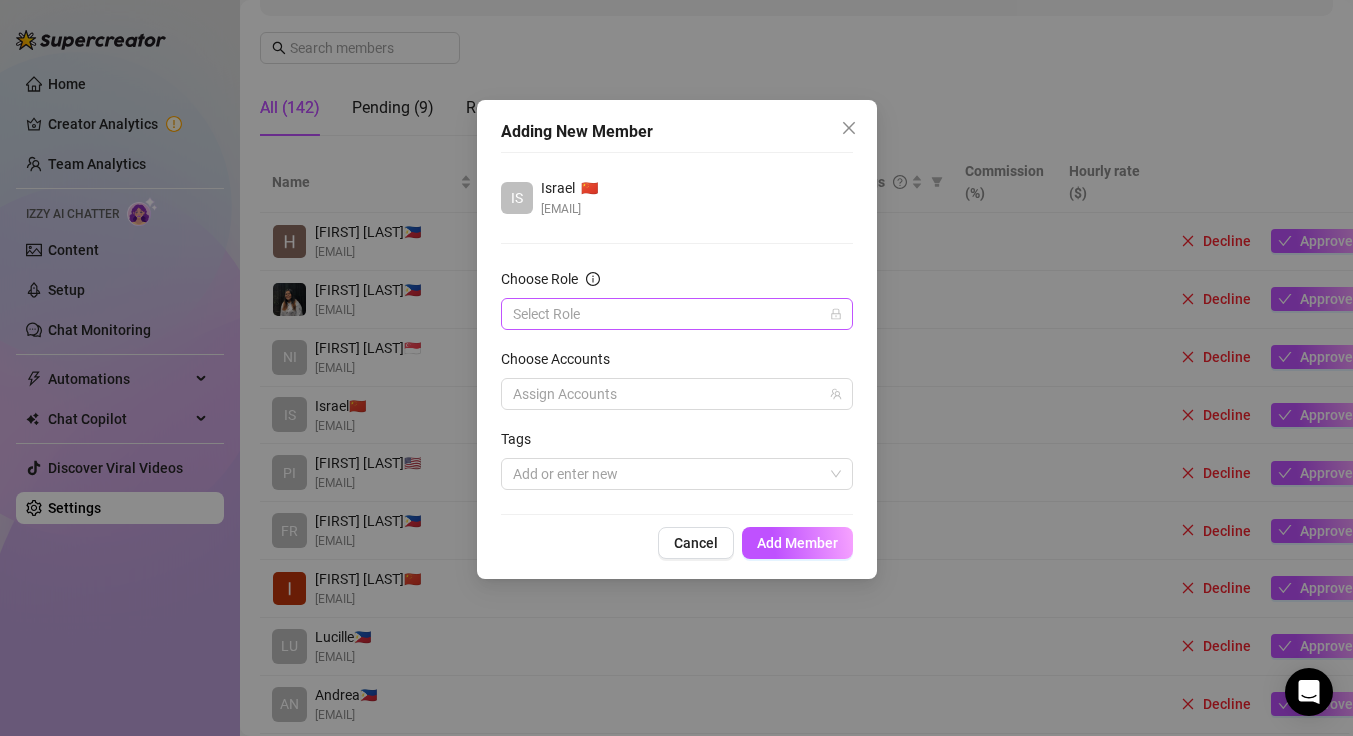 click on "Choose Role" at bounding box center [668, 314] 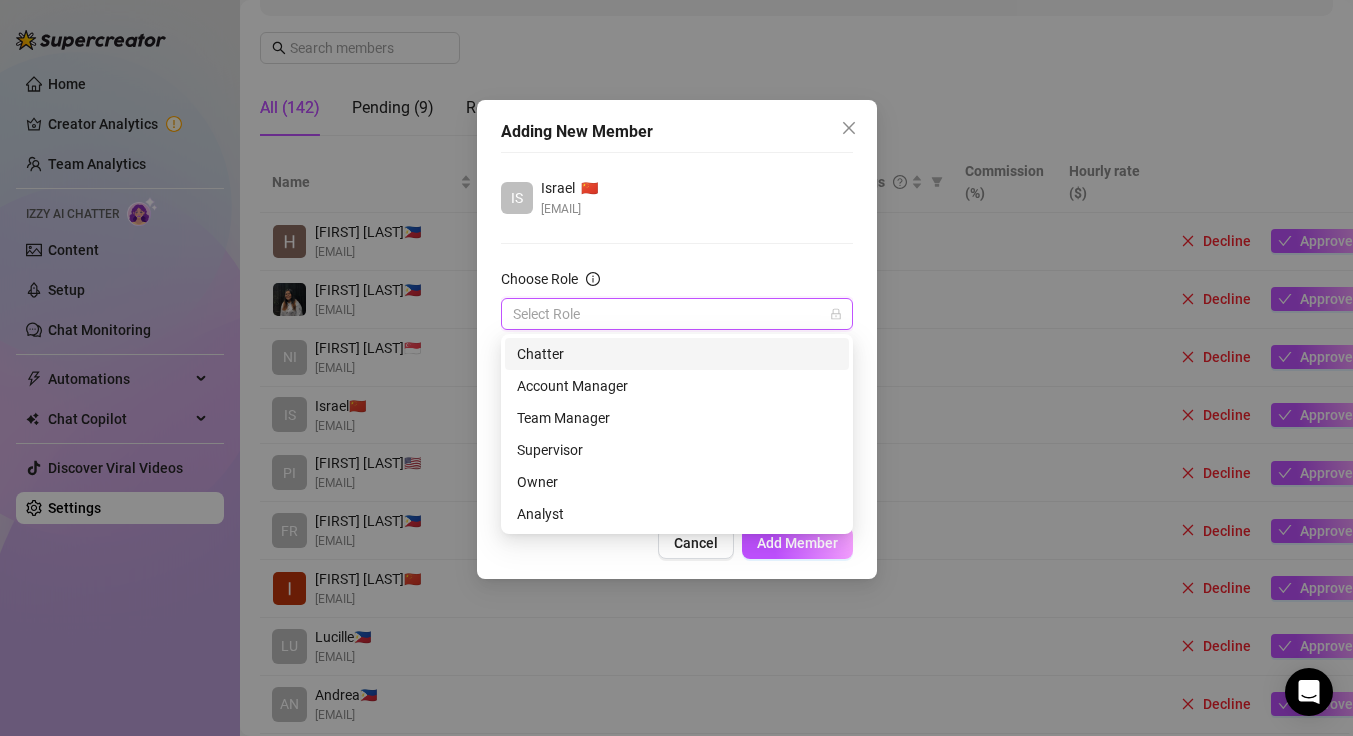 click on "Chatter" at bounding box center (677, 354) 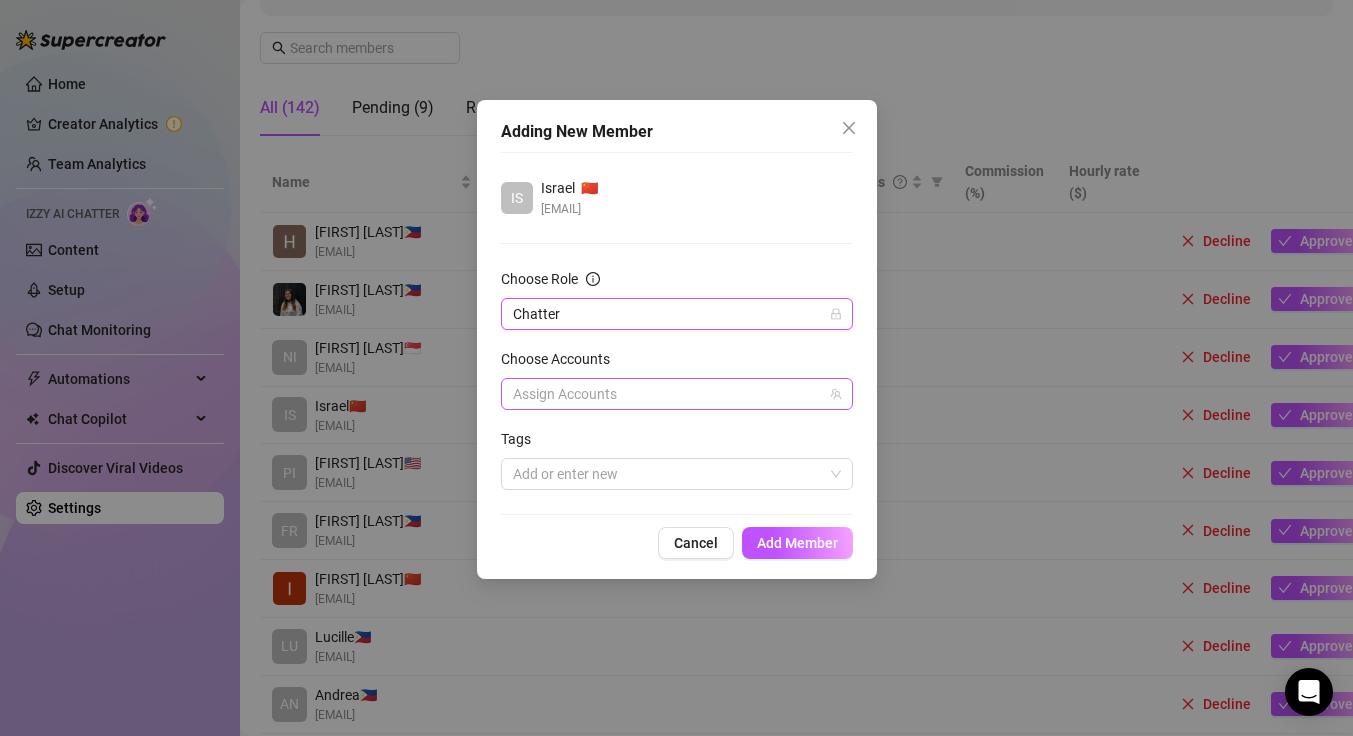 click at bounding box center (666, 394) 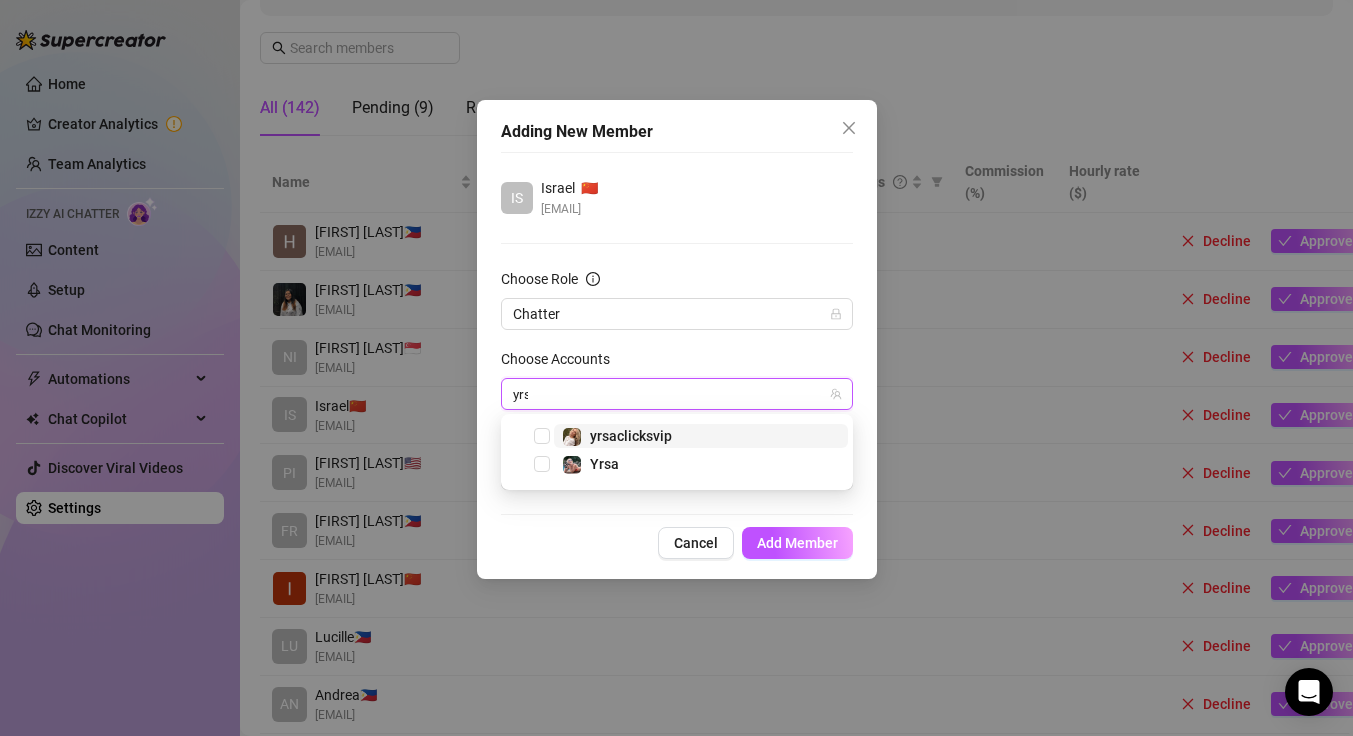 type on "yrsa" 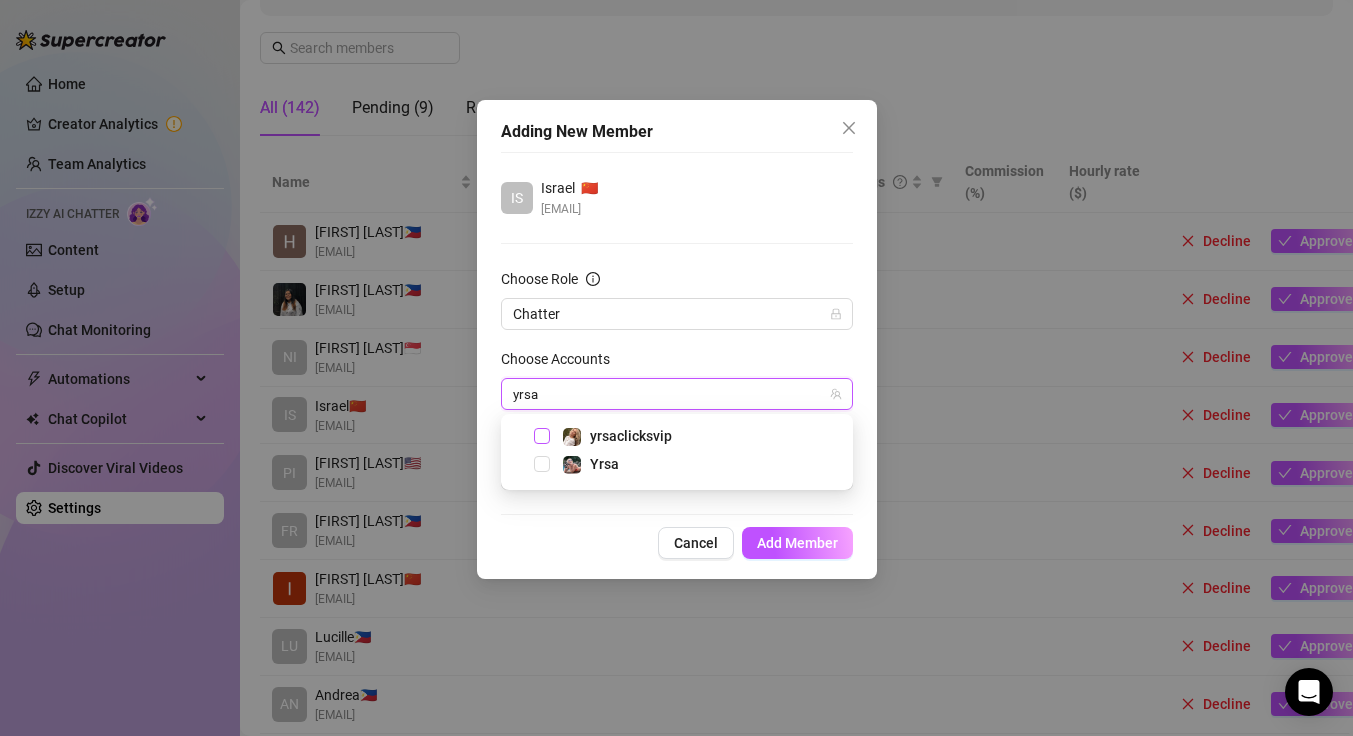 click at bounding box center (542, 436) 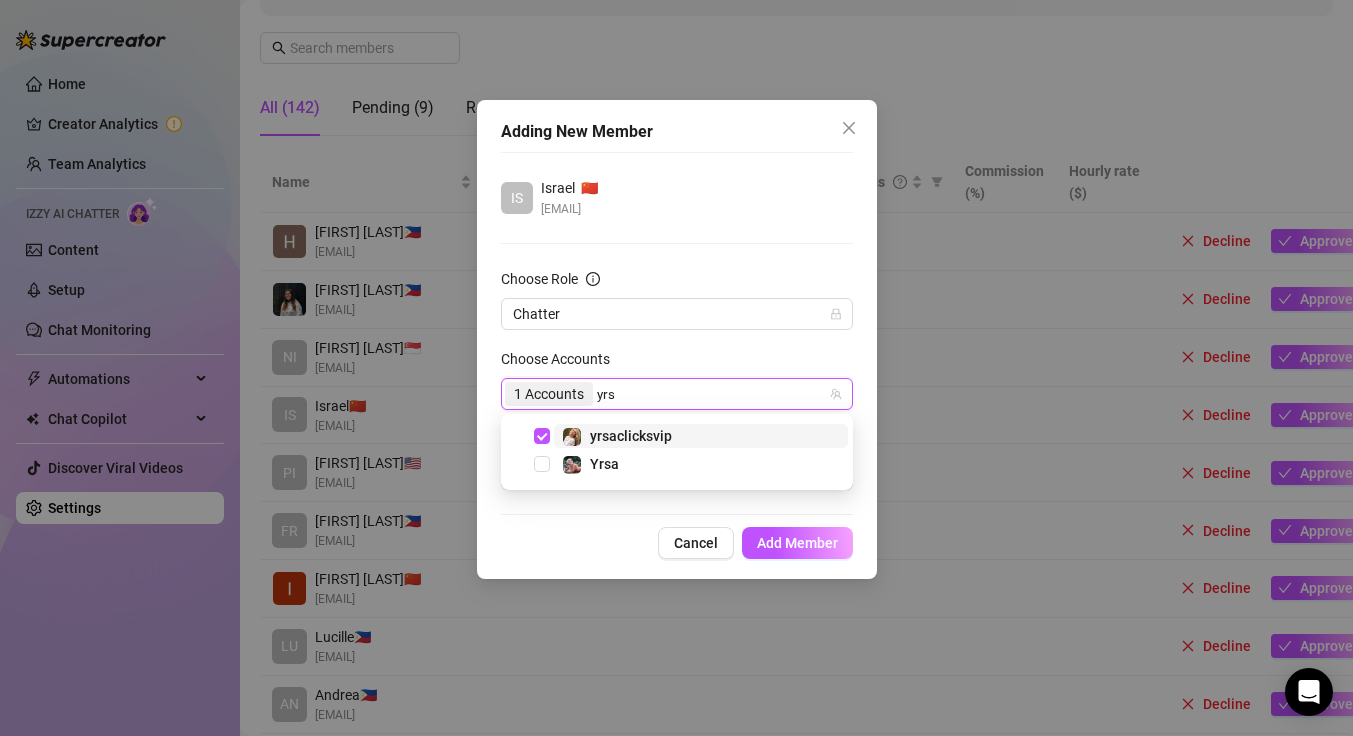 type on "yrsa" 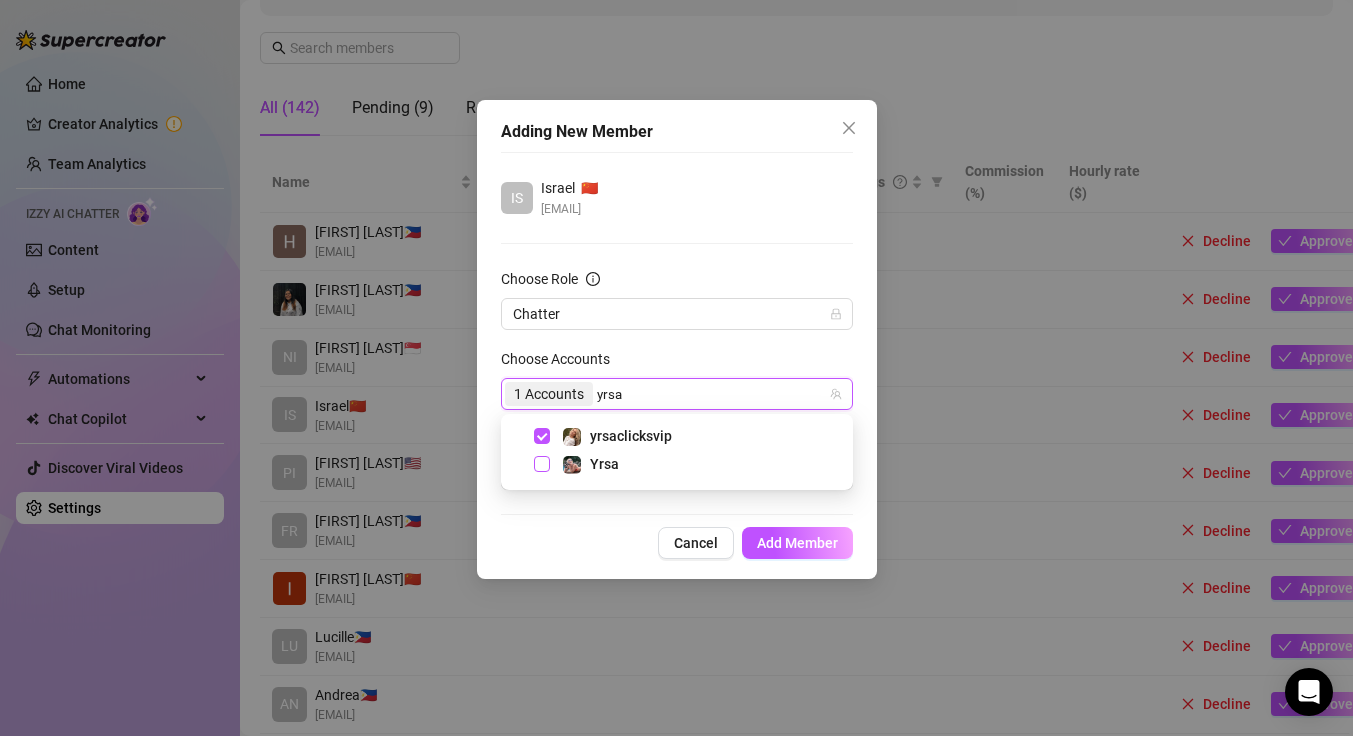 click at bounding box center (542, 464) 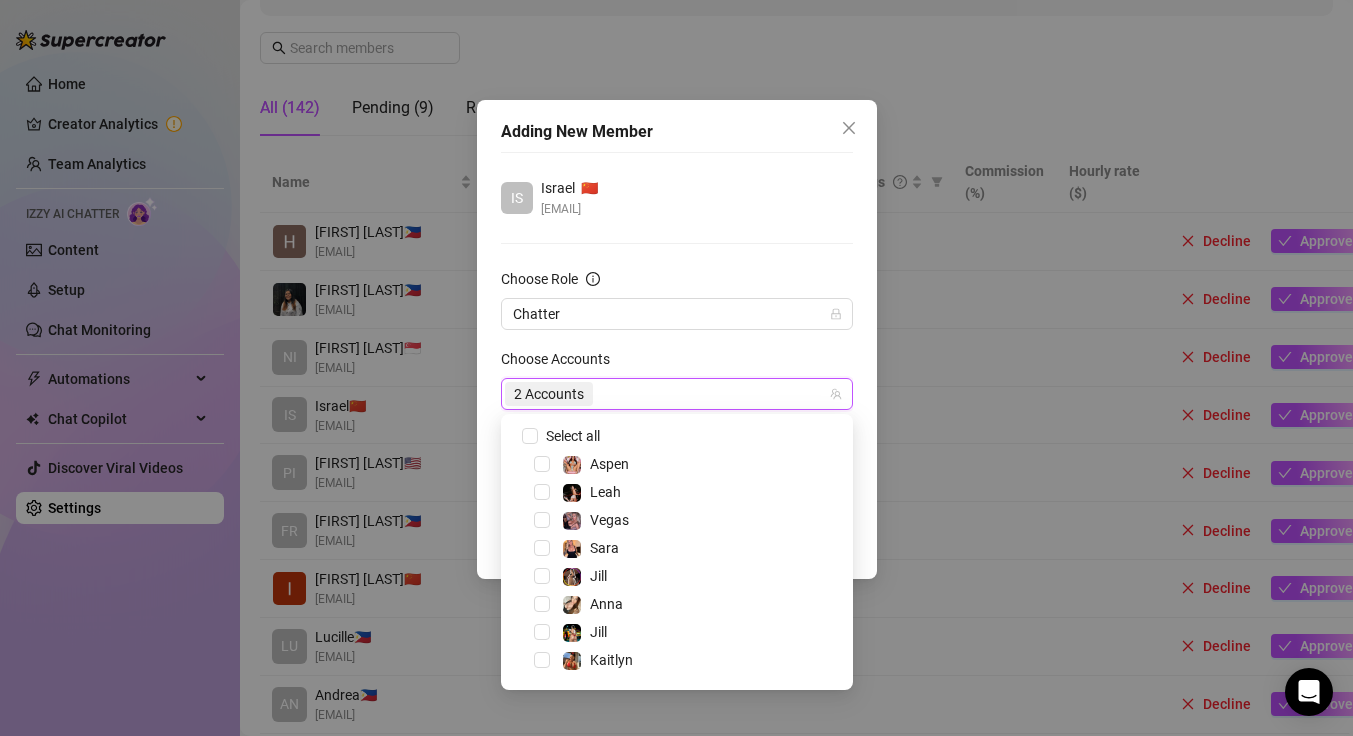 click on "Adding New Member IS Israel 🇨🇳 israel.bagundang321@gmail.com Choose Role  Chatter Choose Accounts 2 Accounts   Tags   Add or enter new Cancel Add Member" at bounding box center [677, 339] 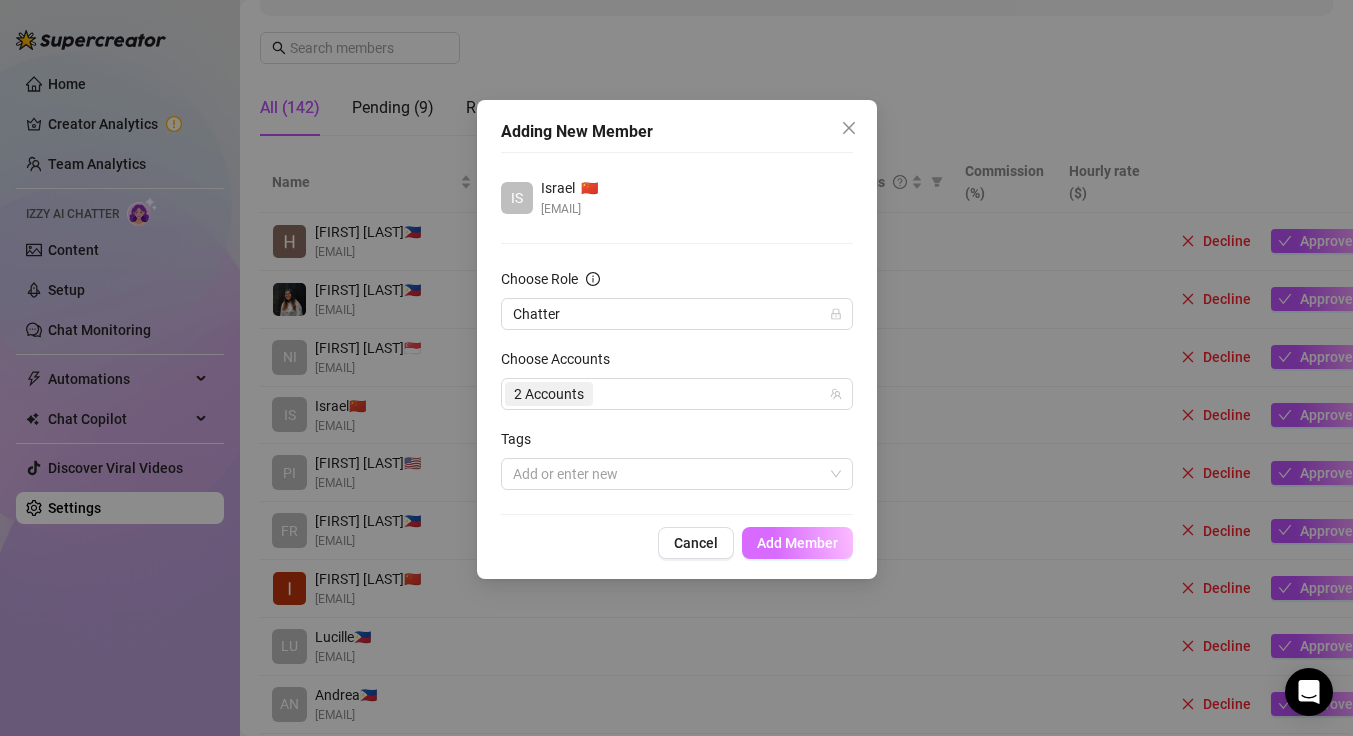 click on "Add Member" at bounding box center (797, 543) 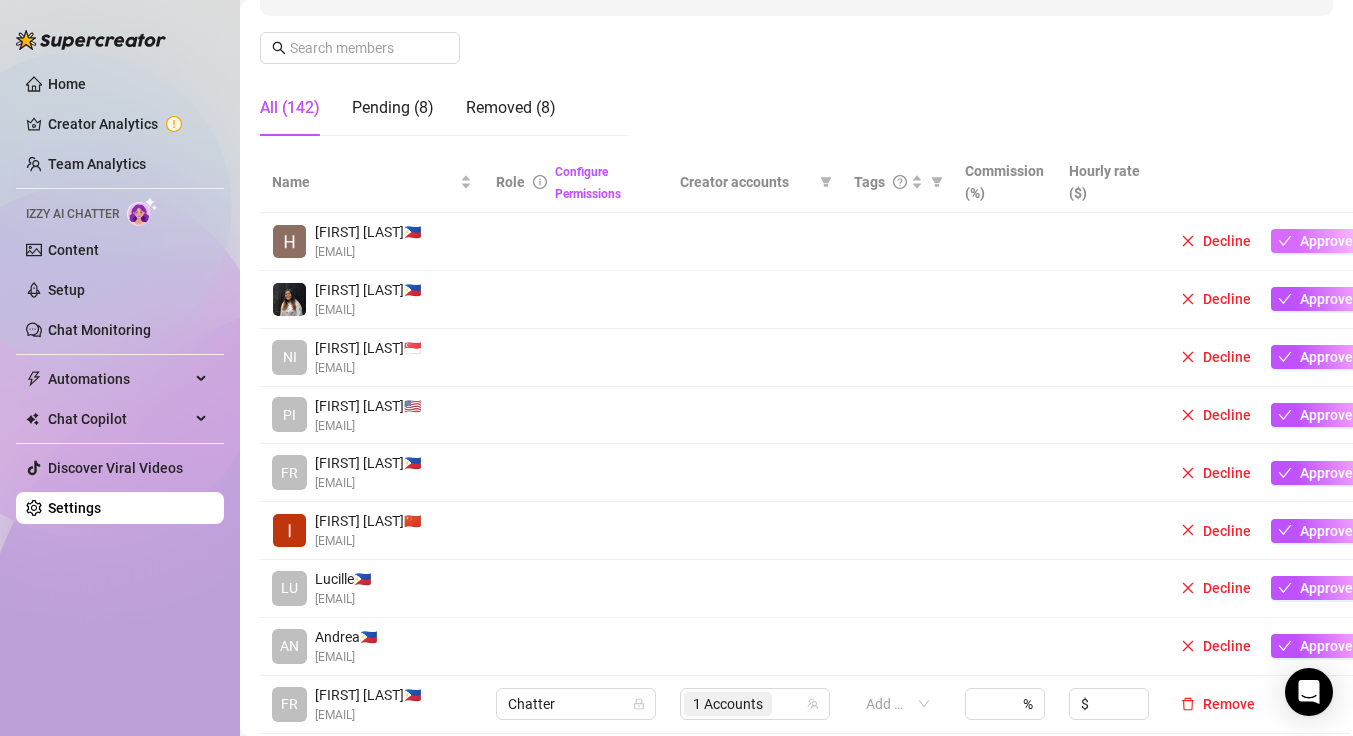 click on "Approve" at bounding box center (1315, 241) 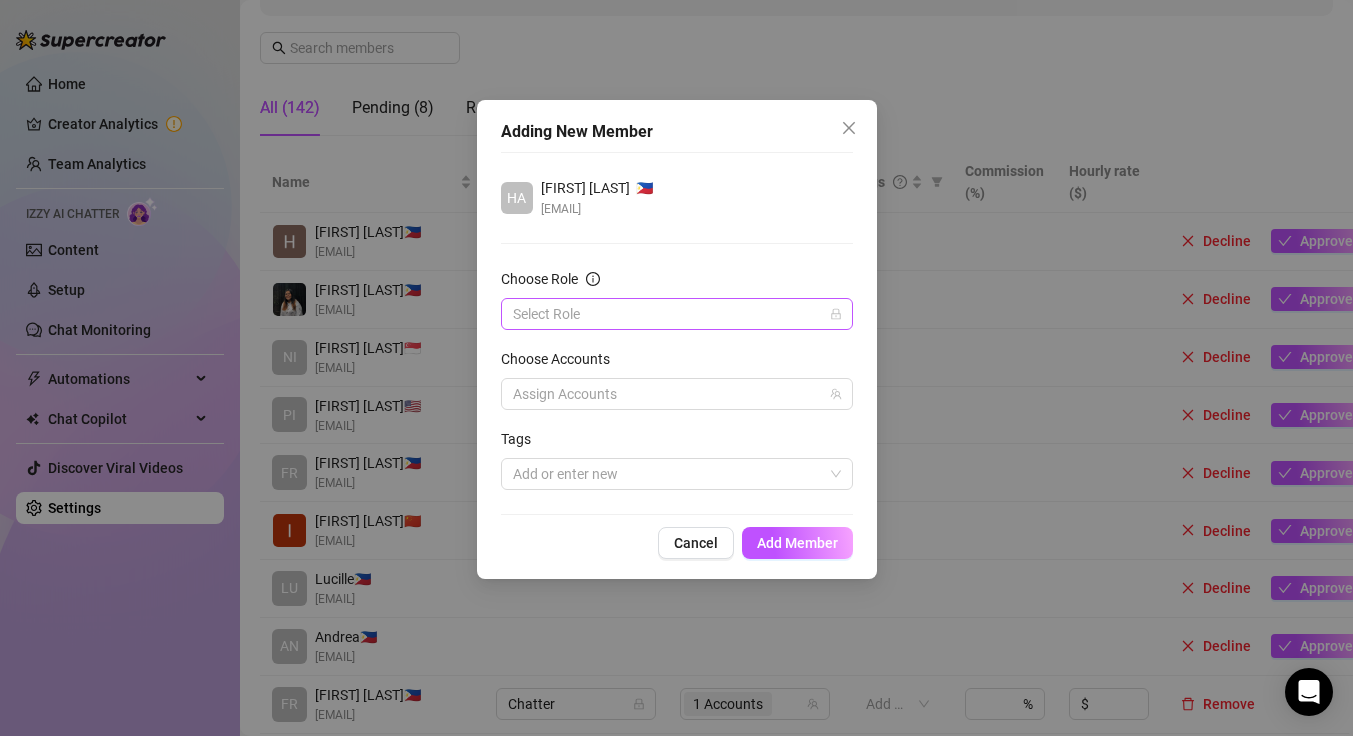 click on "Choose Role" at bounding box center (668, 314) 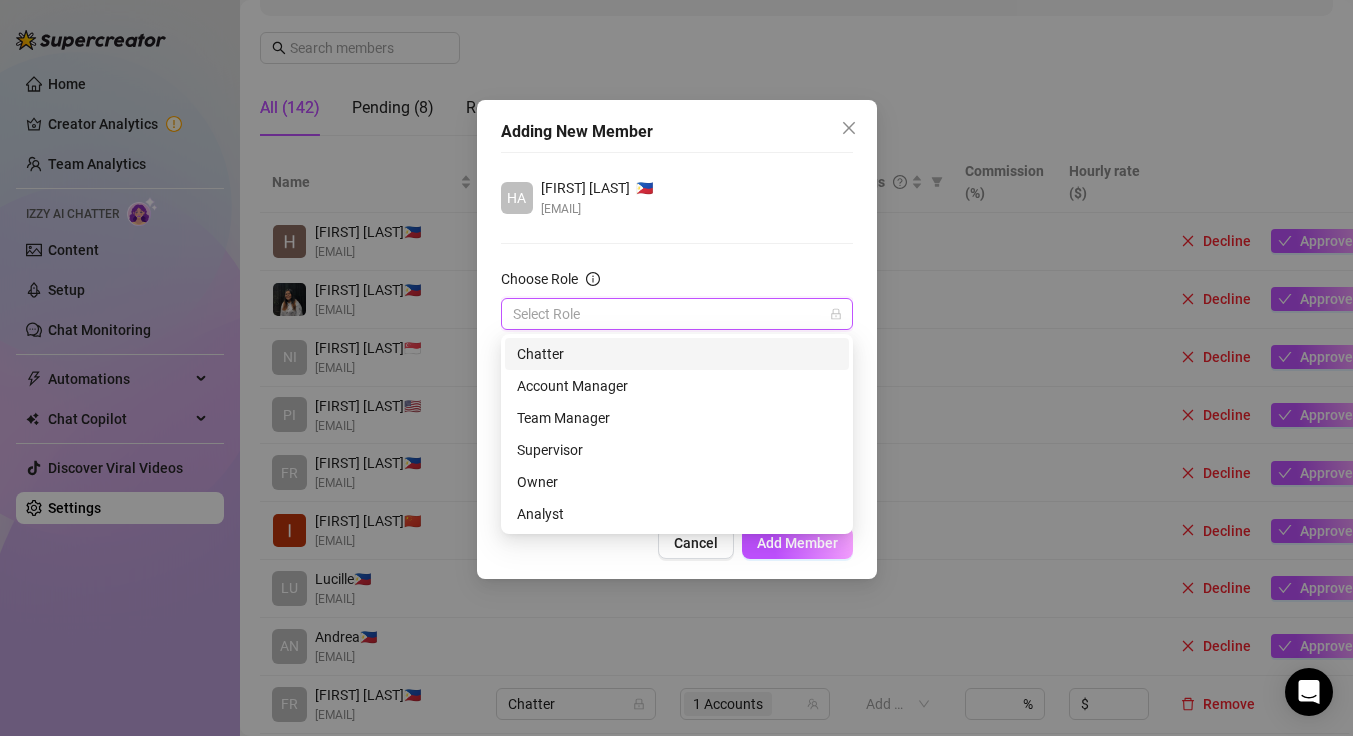 click on "Chatter" at bounding box center (677, 354) 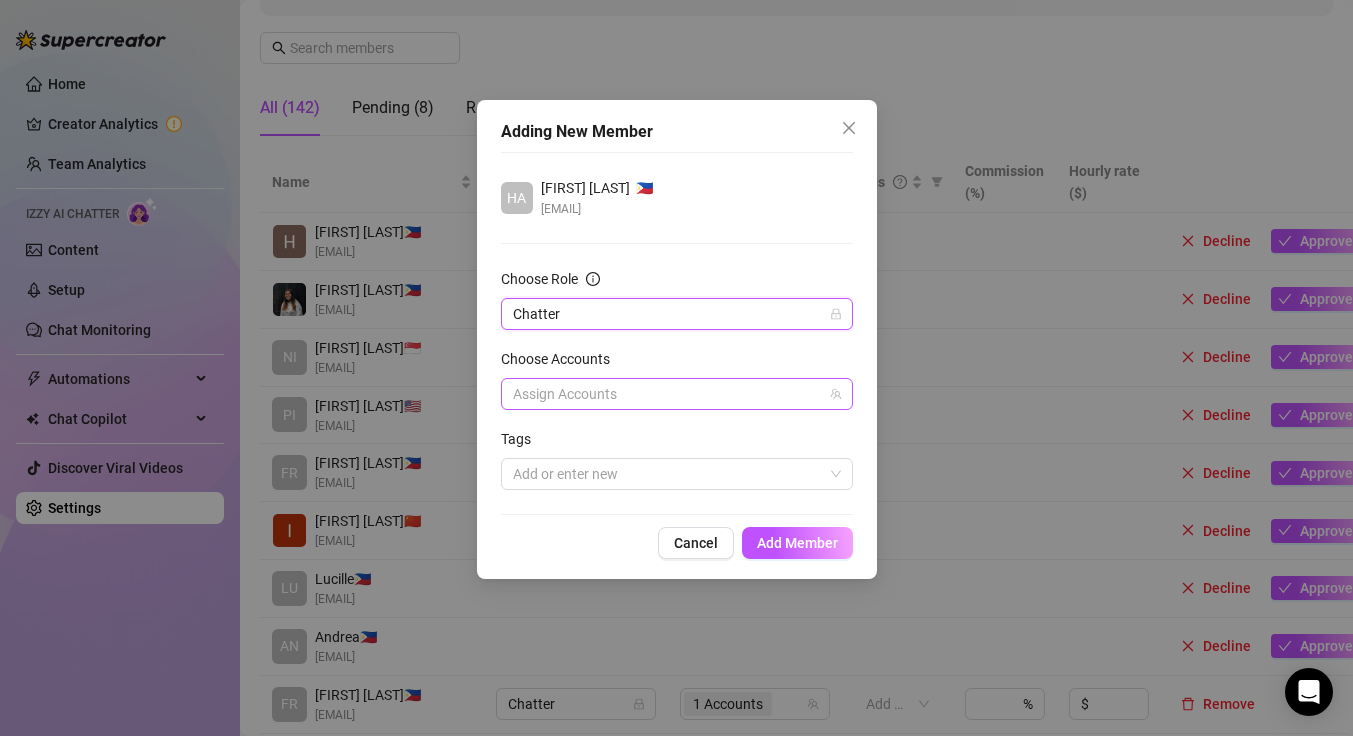 click at bounding box center [666, 394] 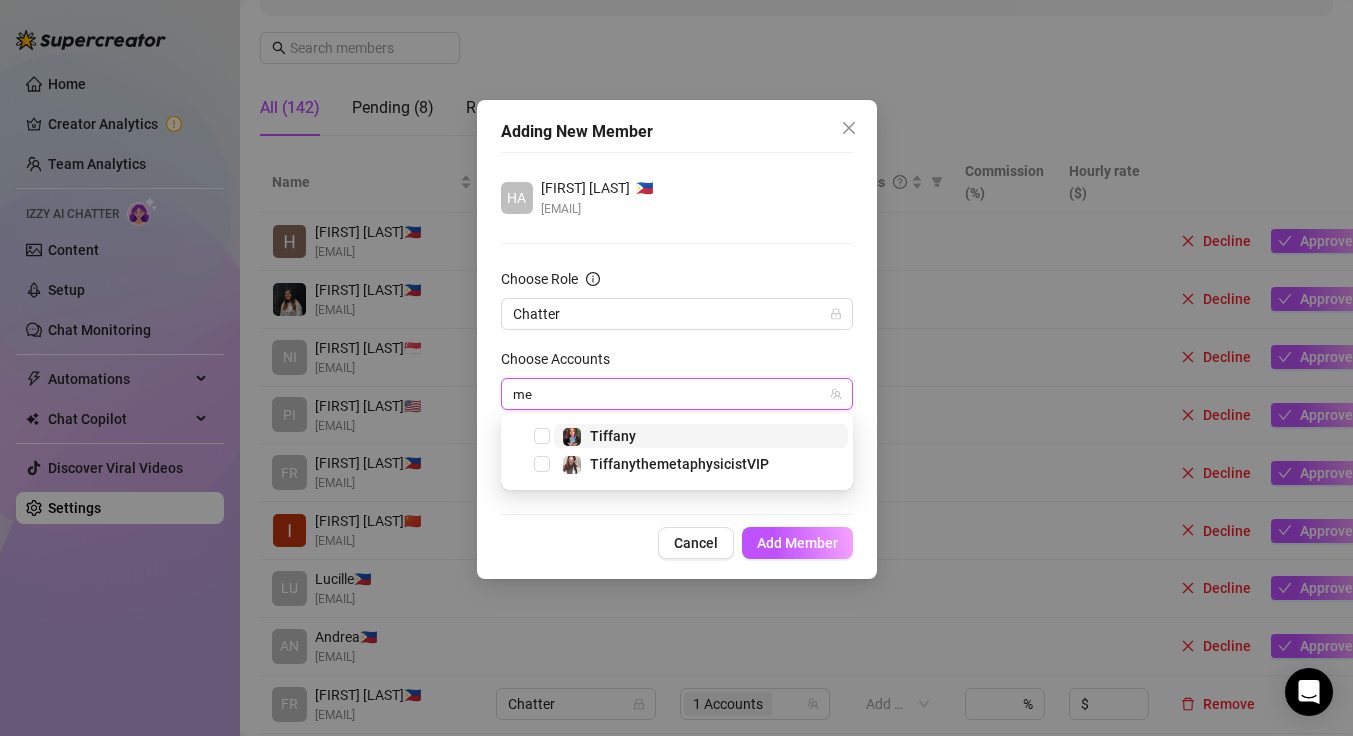 type on "m" 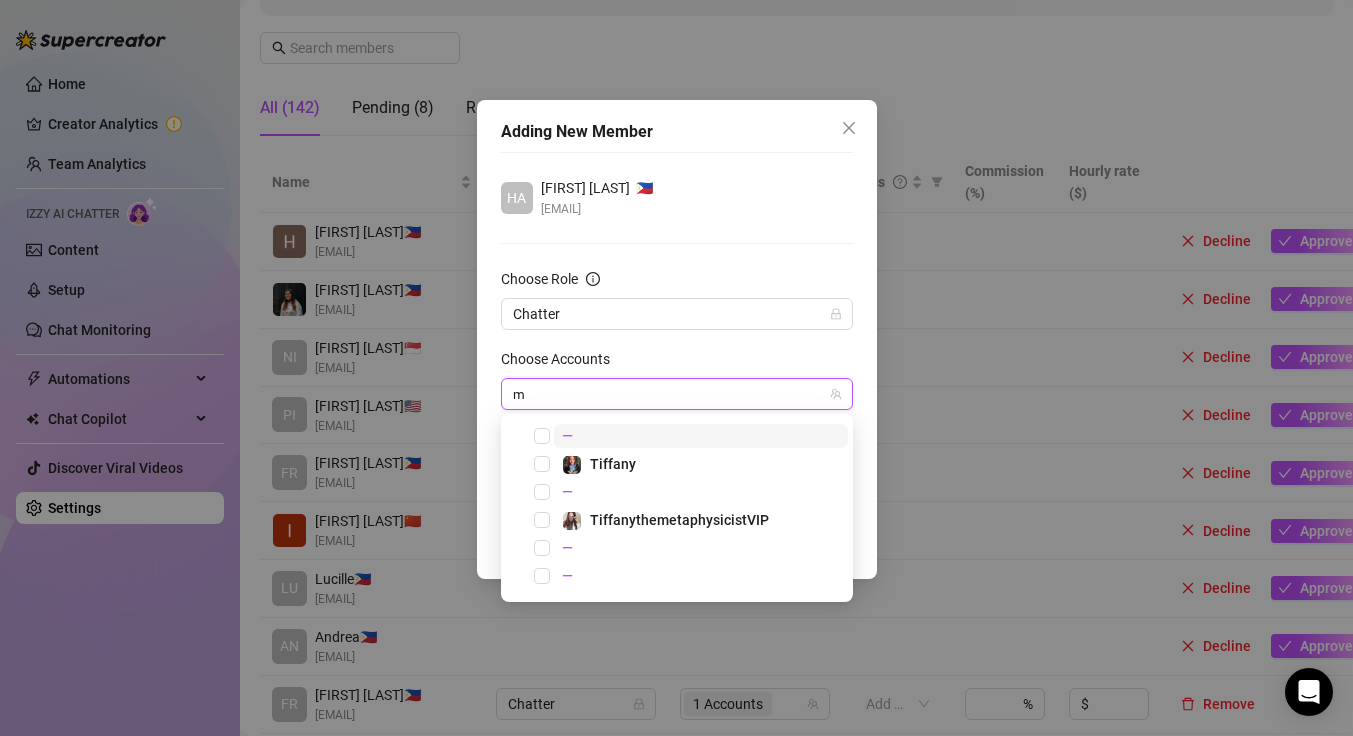 type 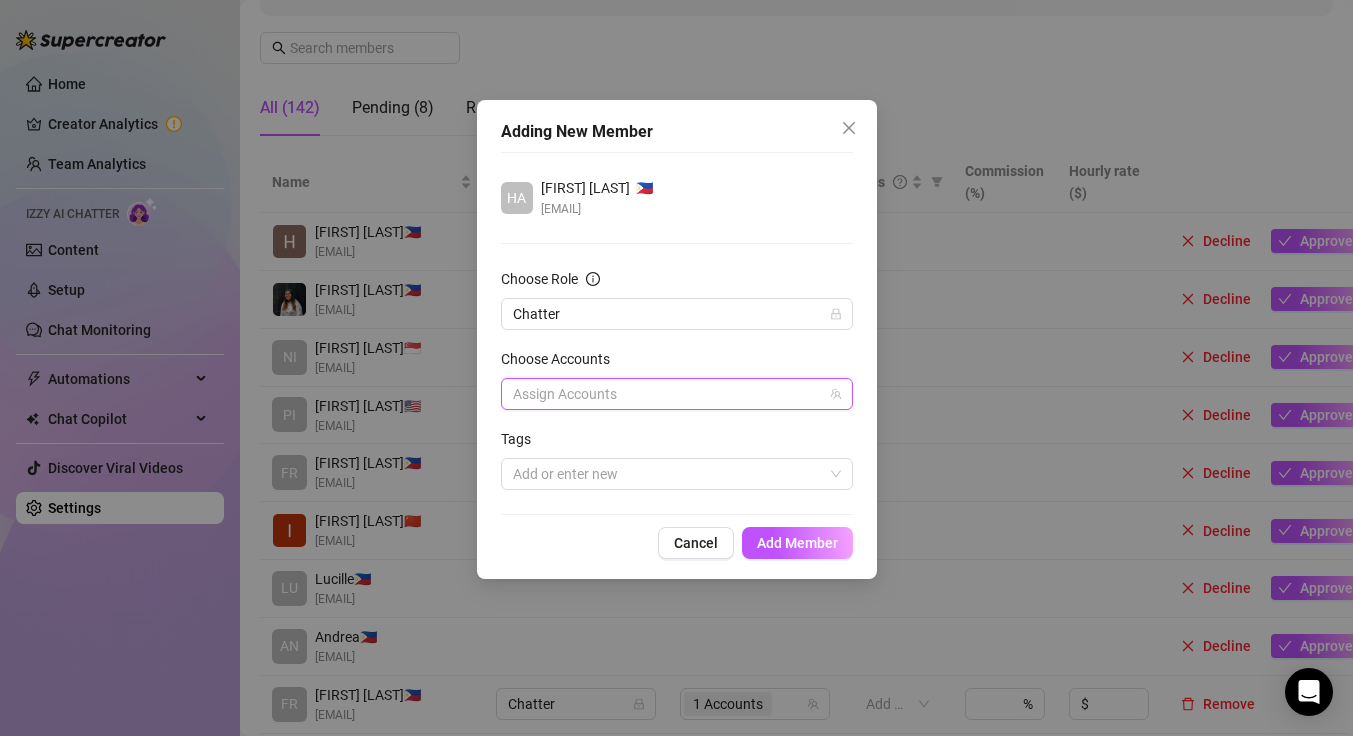 click on "Choose Accounts" at bounding box center (677, 363) 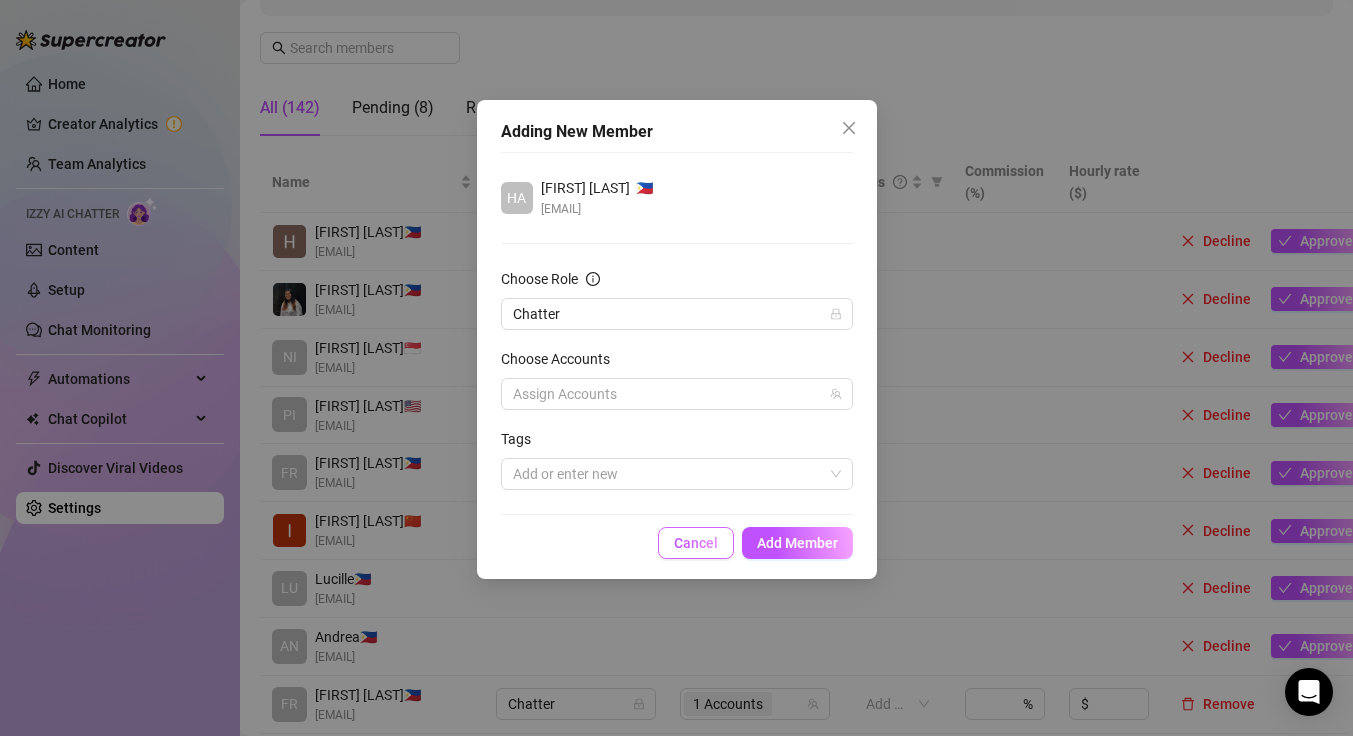 click on "Cancel" at bounding box center [696, 543] 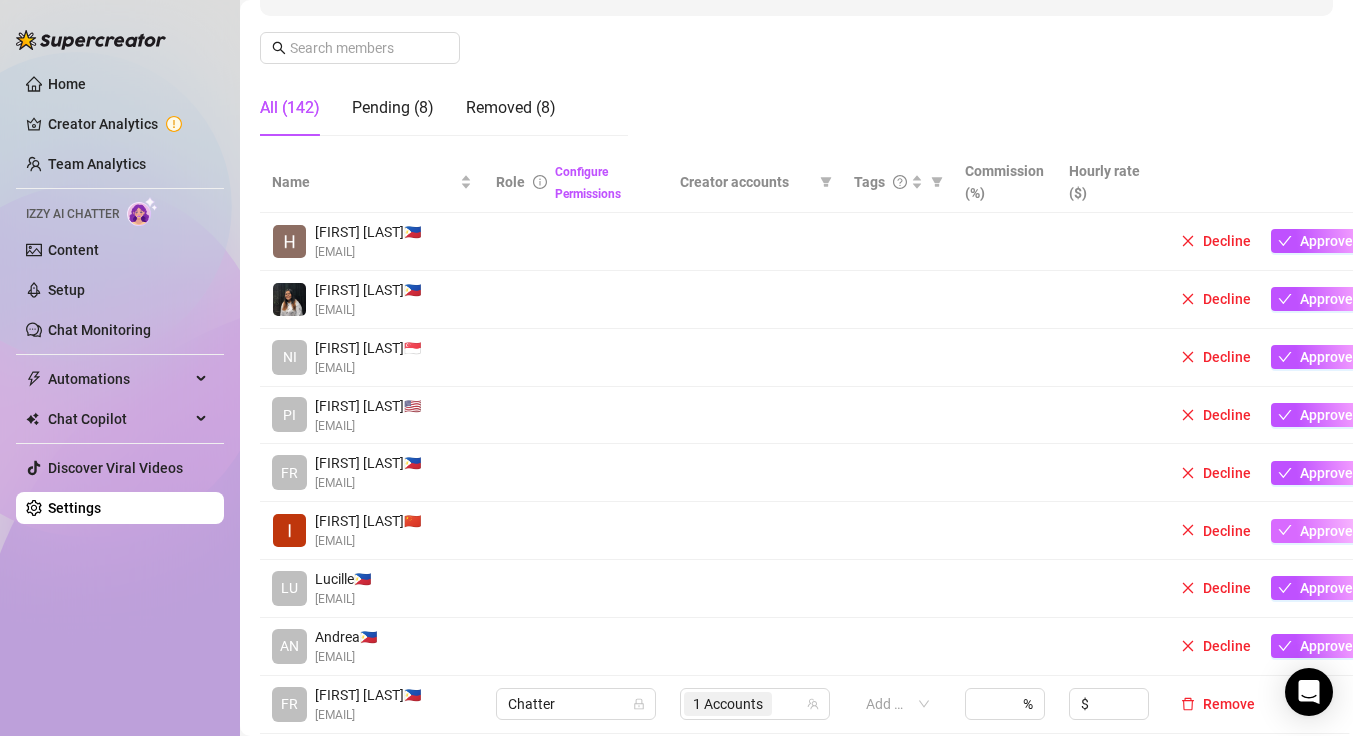 click on "Approve" at bounding box center [1326, 531] 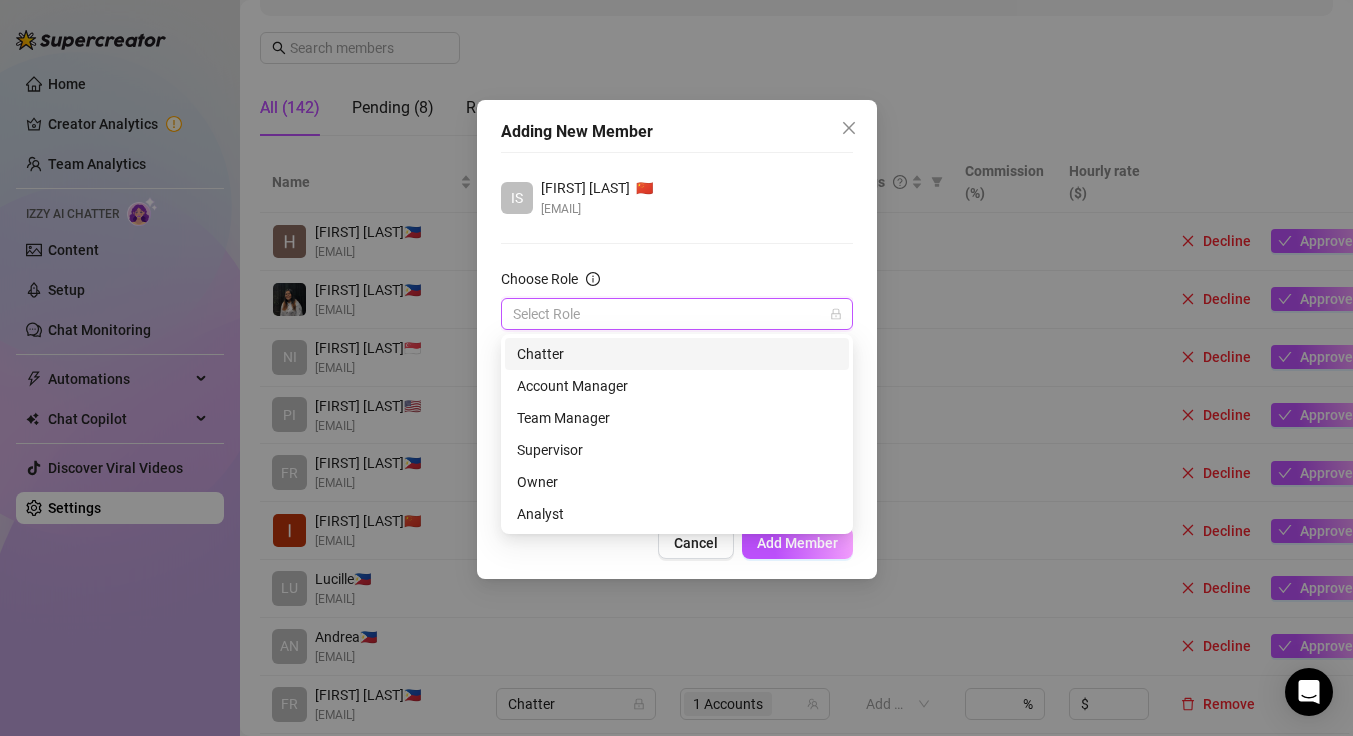 click on "Choose Role" at bounding box center [668, 314] 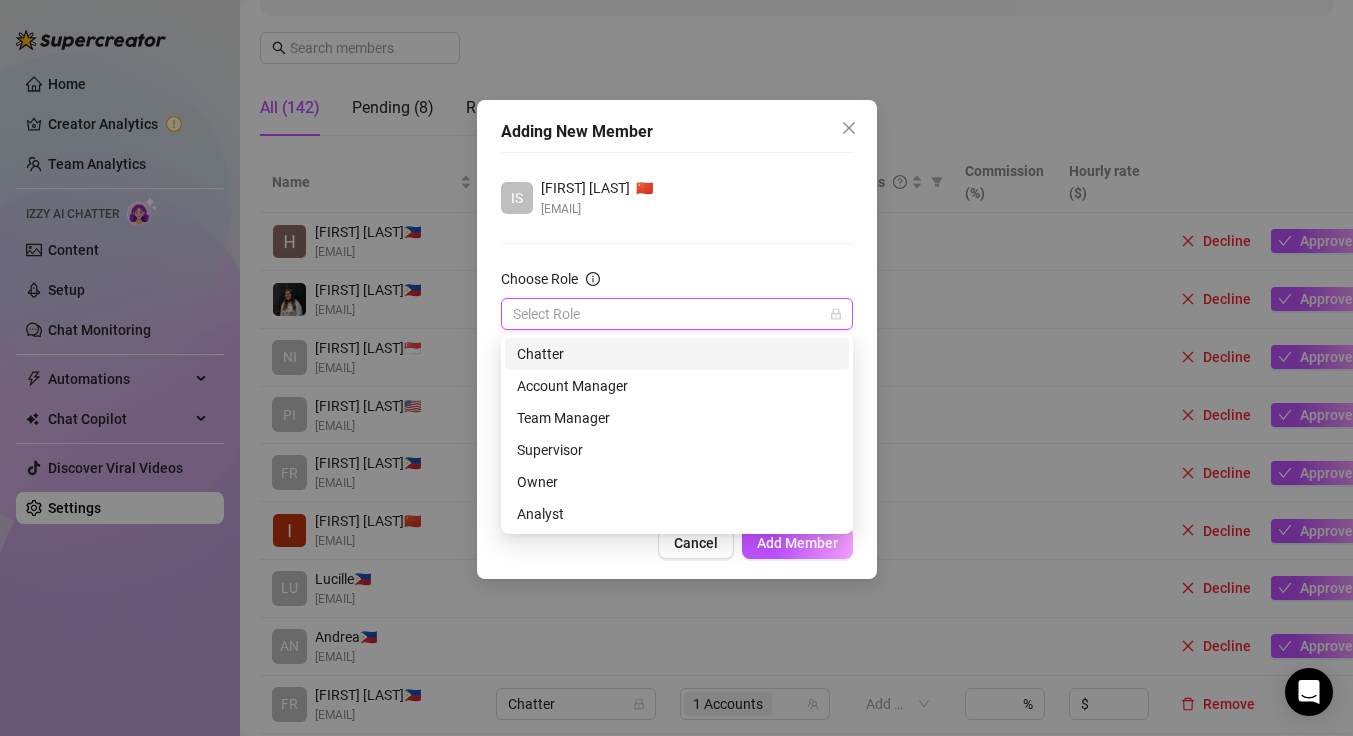 click on "Chatter" at bounding box center (677, 354) 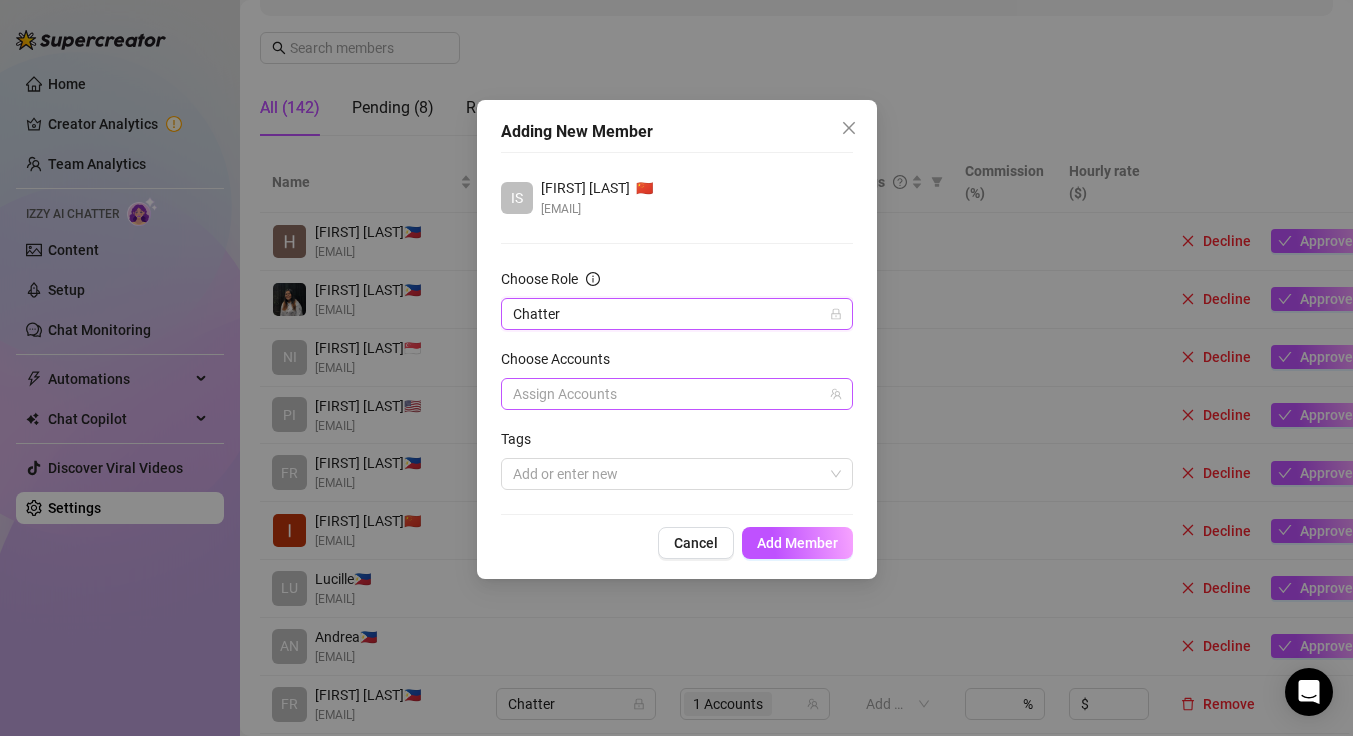click at bounding box center (666, 394) 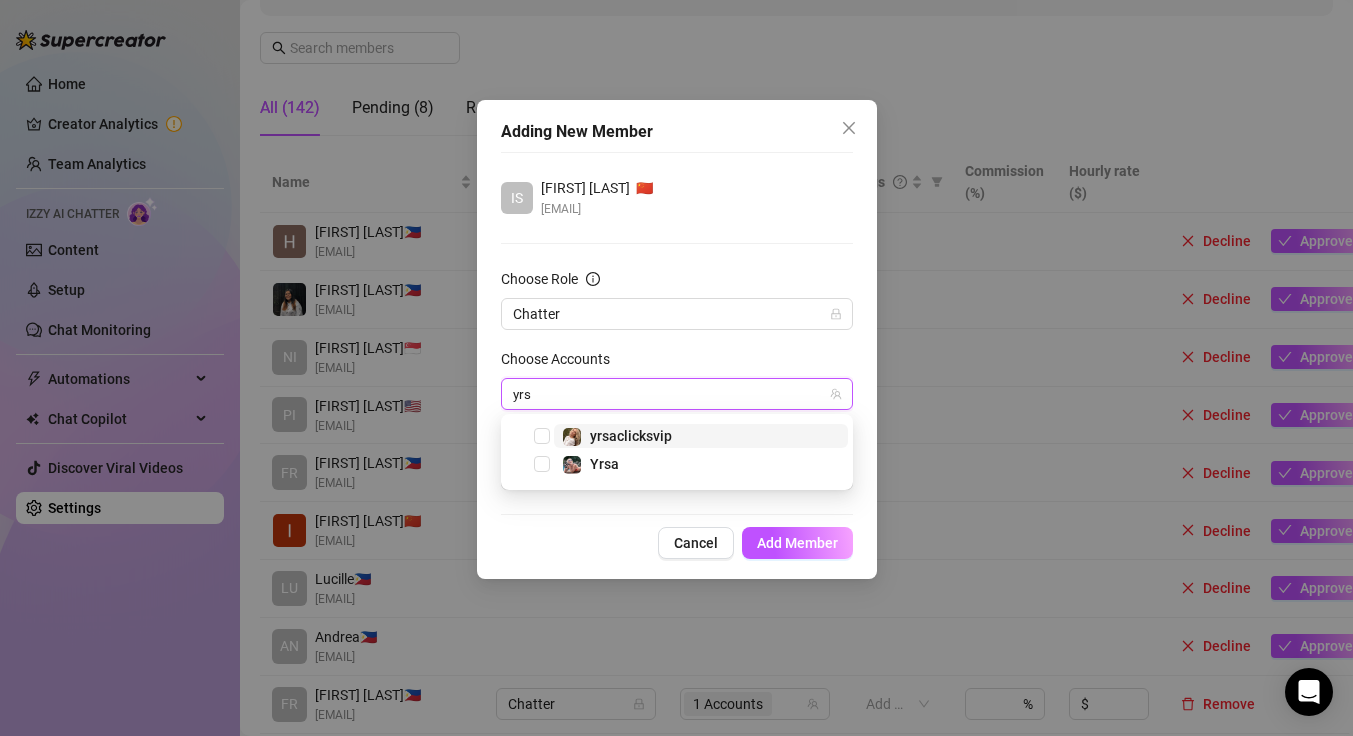 type on "yrsa" 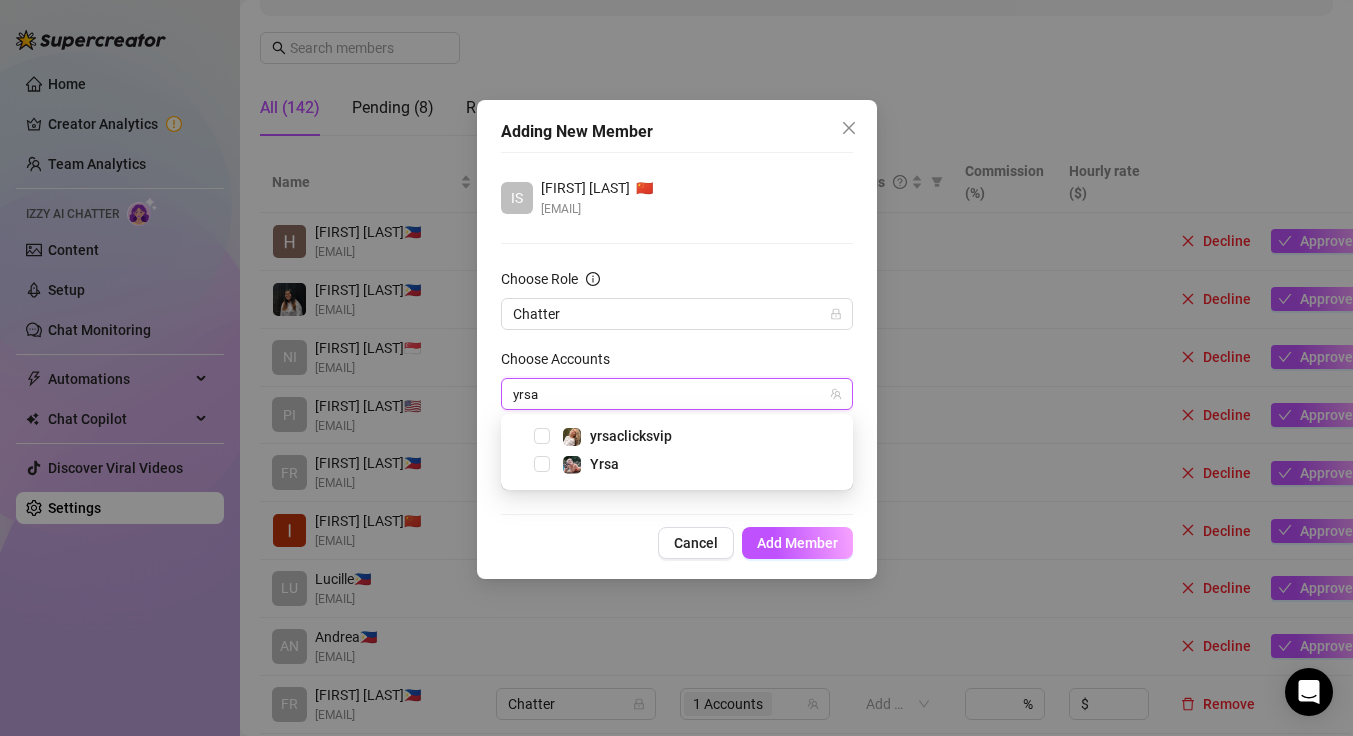 click on "yrsaclicksvip" at bounding box center (677, 436) 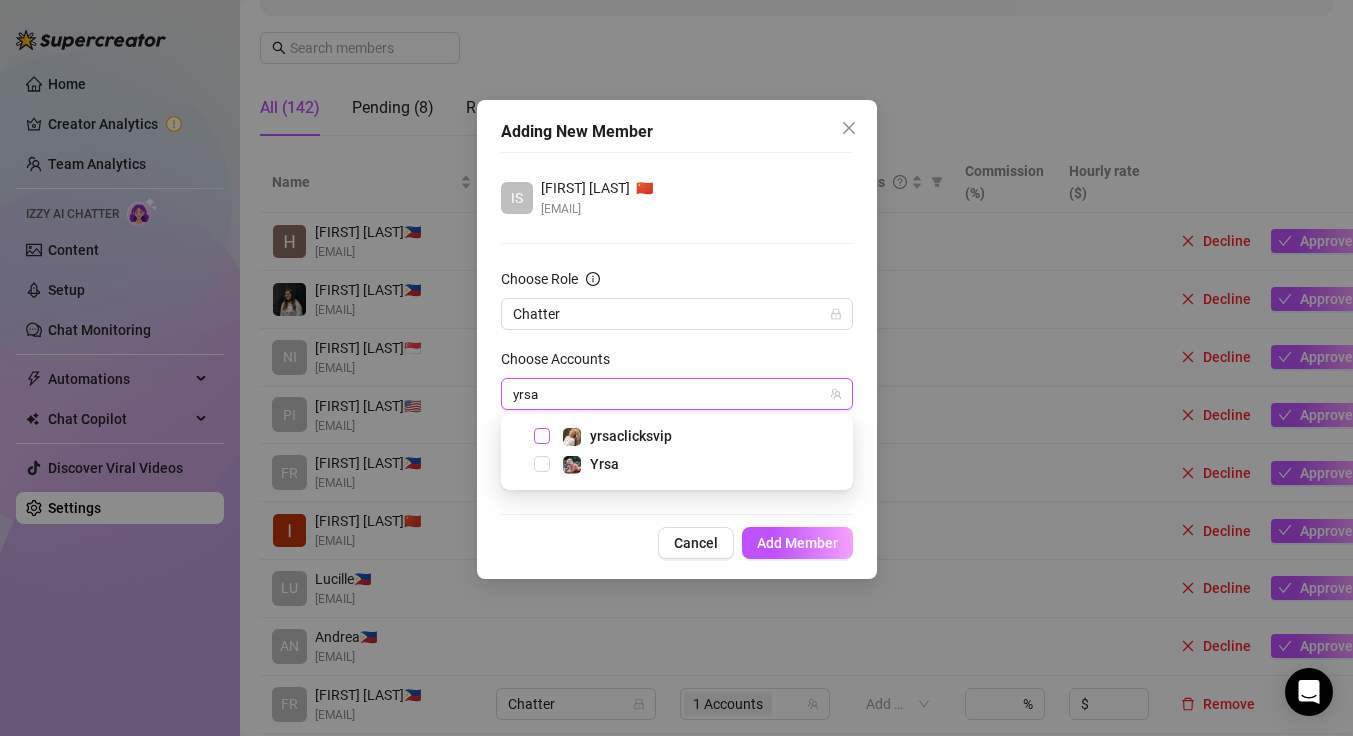 click at bounding box center (542, 436) 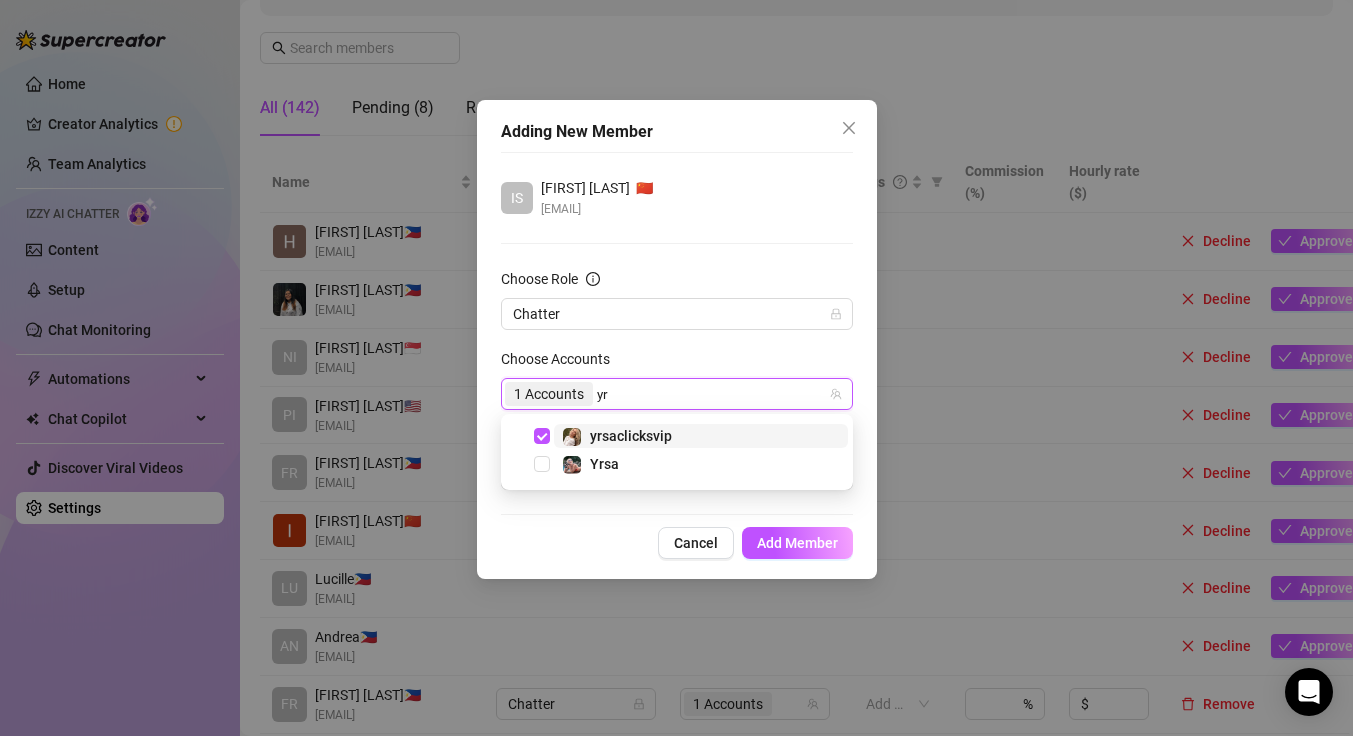 type on "yrs" 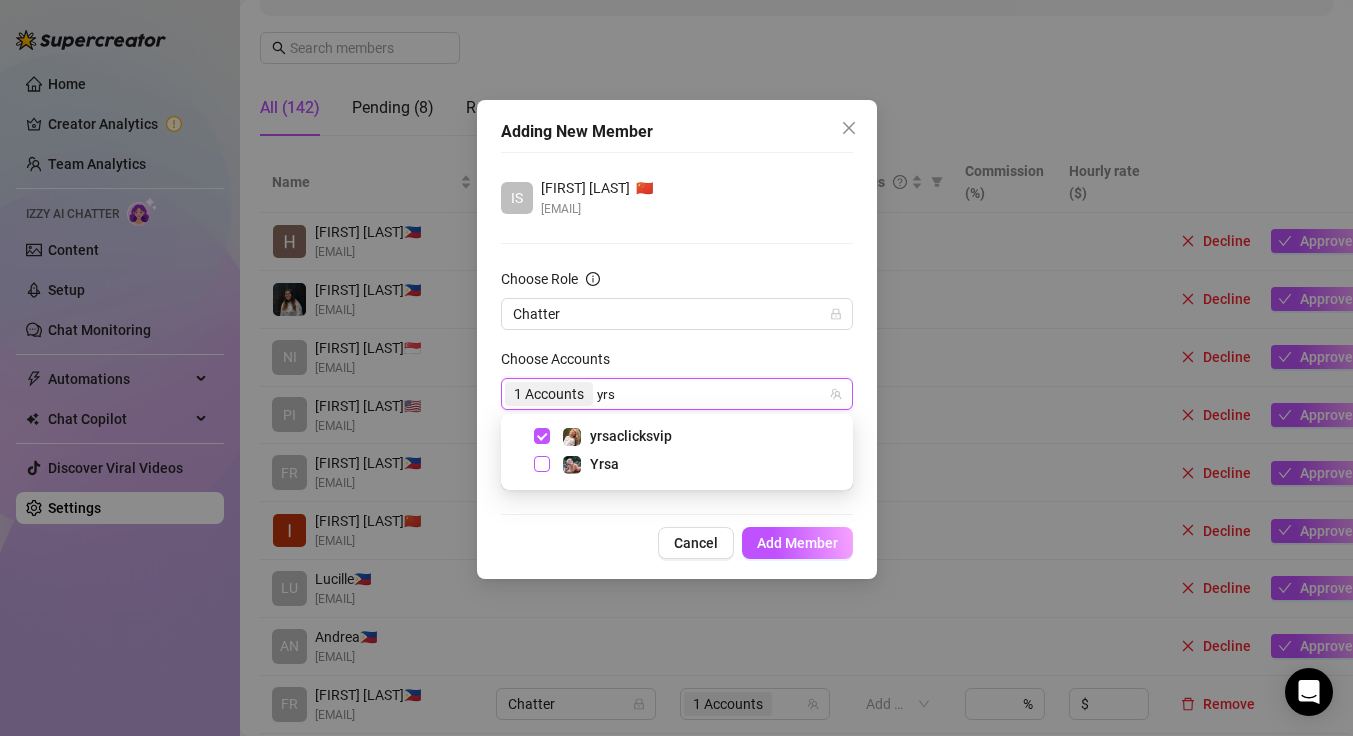 click at bounding box center (542, 464) 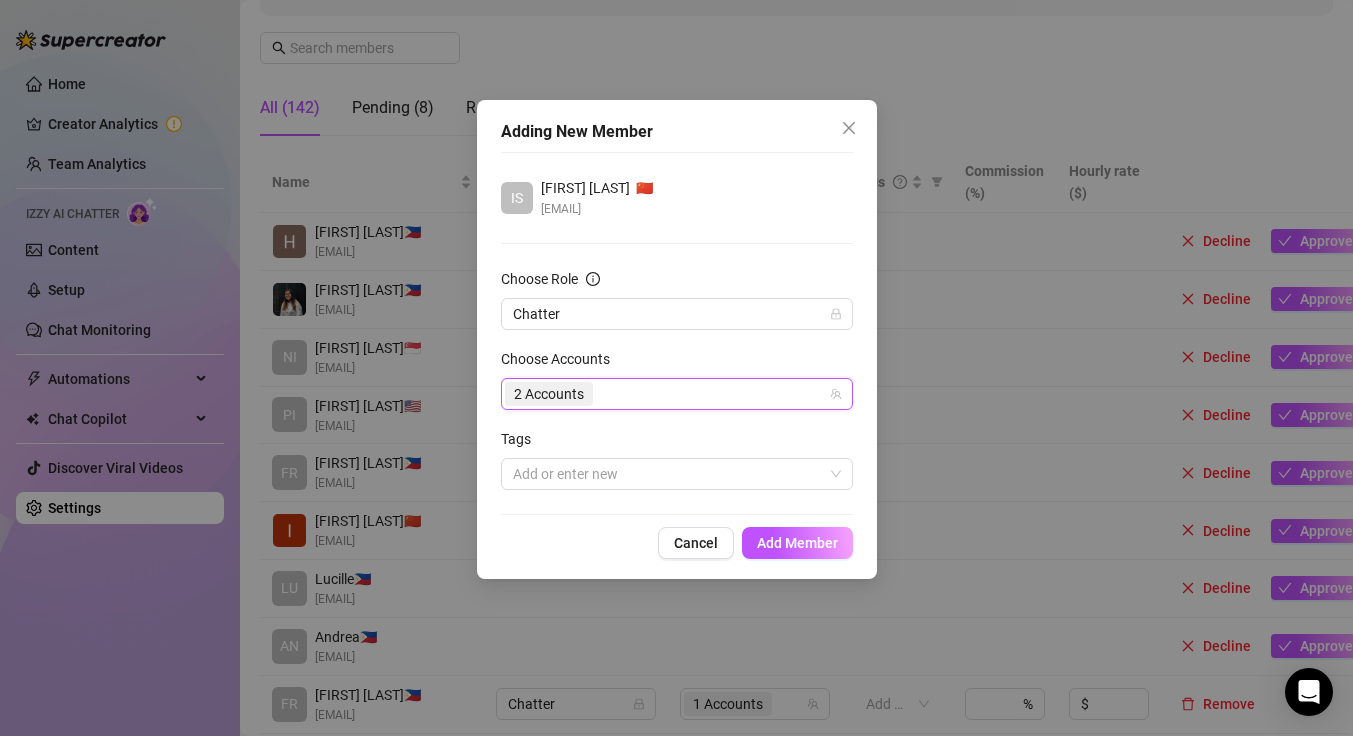 click on "Adding New Member IS Israel Bagundang 🇨🇳 israel.bagundang123@gmail.com Choose Role  Chatter Choose Accounts 246808619, 356218643 2 Accounts   Tags   Add or enter new Cancel Add Member" at bounding box center [677, 339] 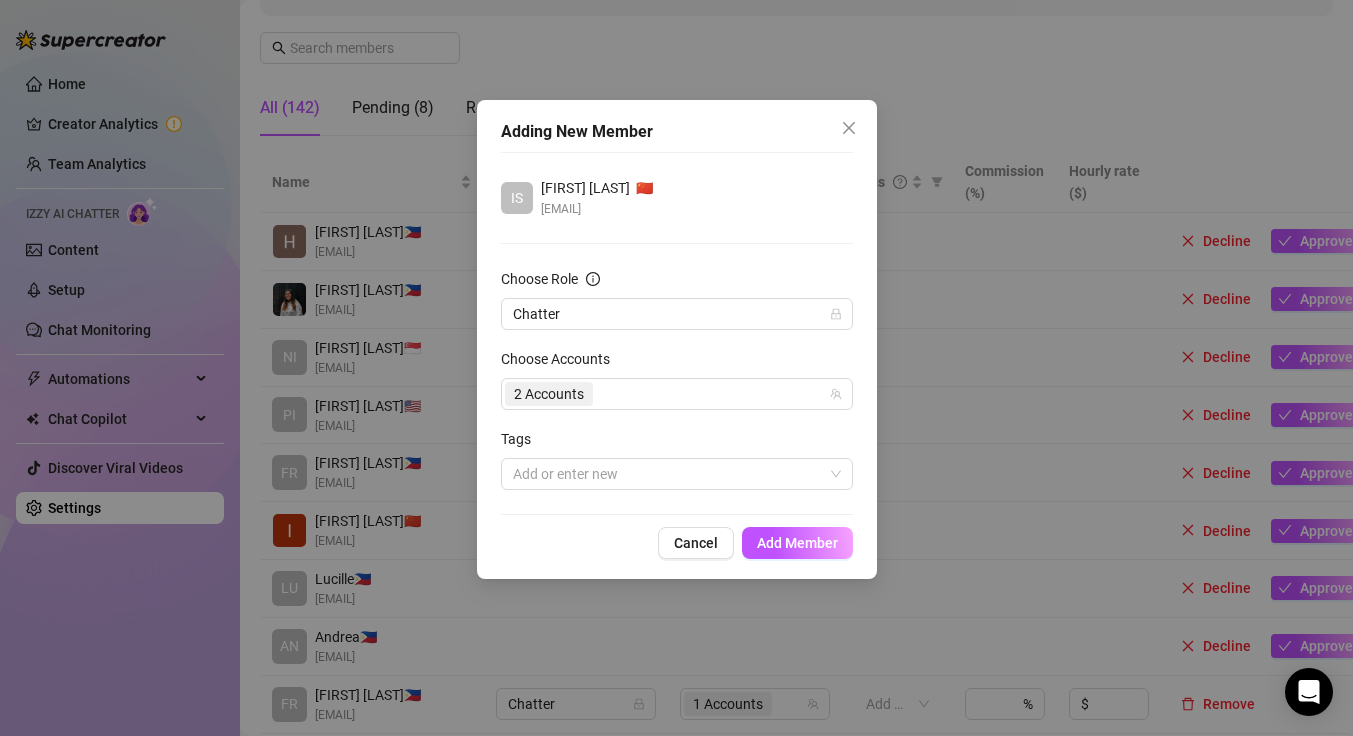 click on "Adding New Member IS Israel Bagundang 🇨🇳 israel.bagundang123@gmail.com Choose Role  Chatter Choose Accounts 2 Accounts   Tags   Add or enter new Cancel Add Member" at bounding box center (677, 339) 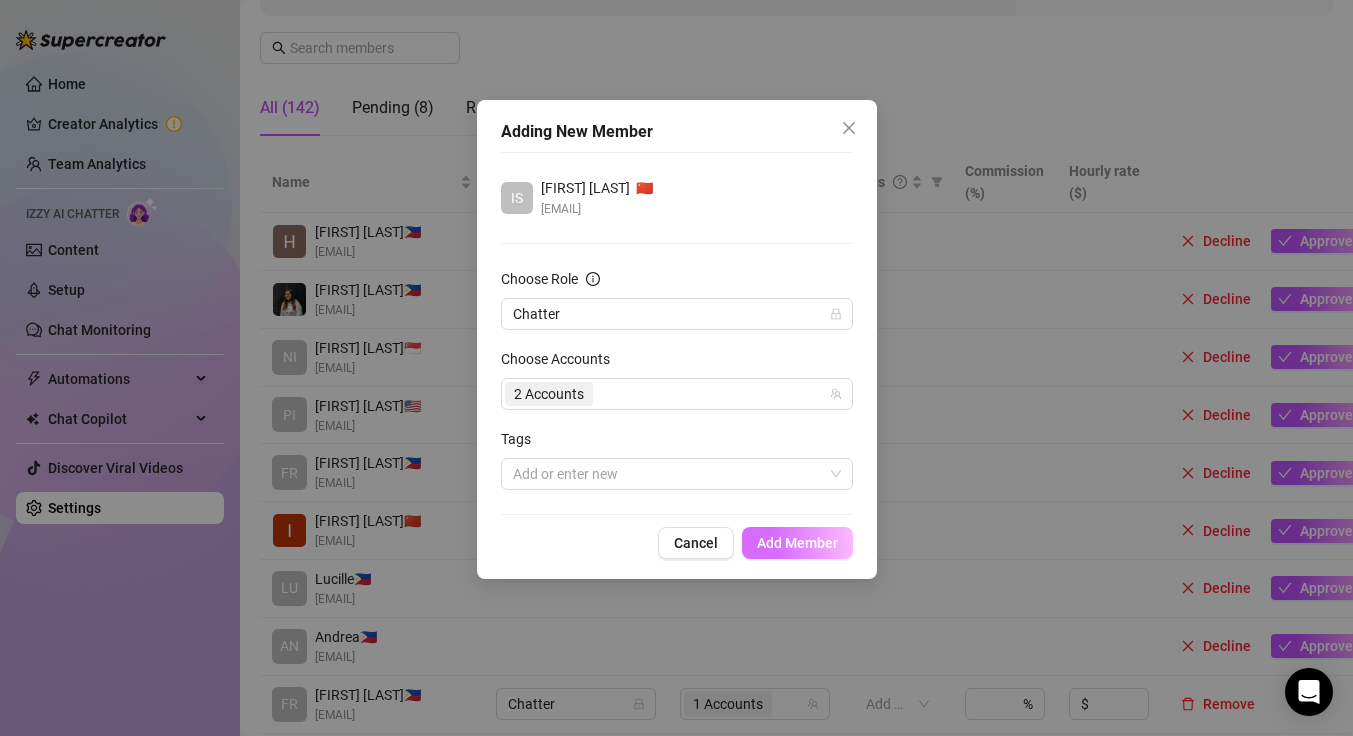 click on "Add Member" at bounding box center [797, 543] 